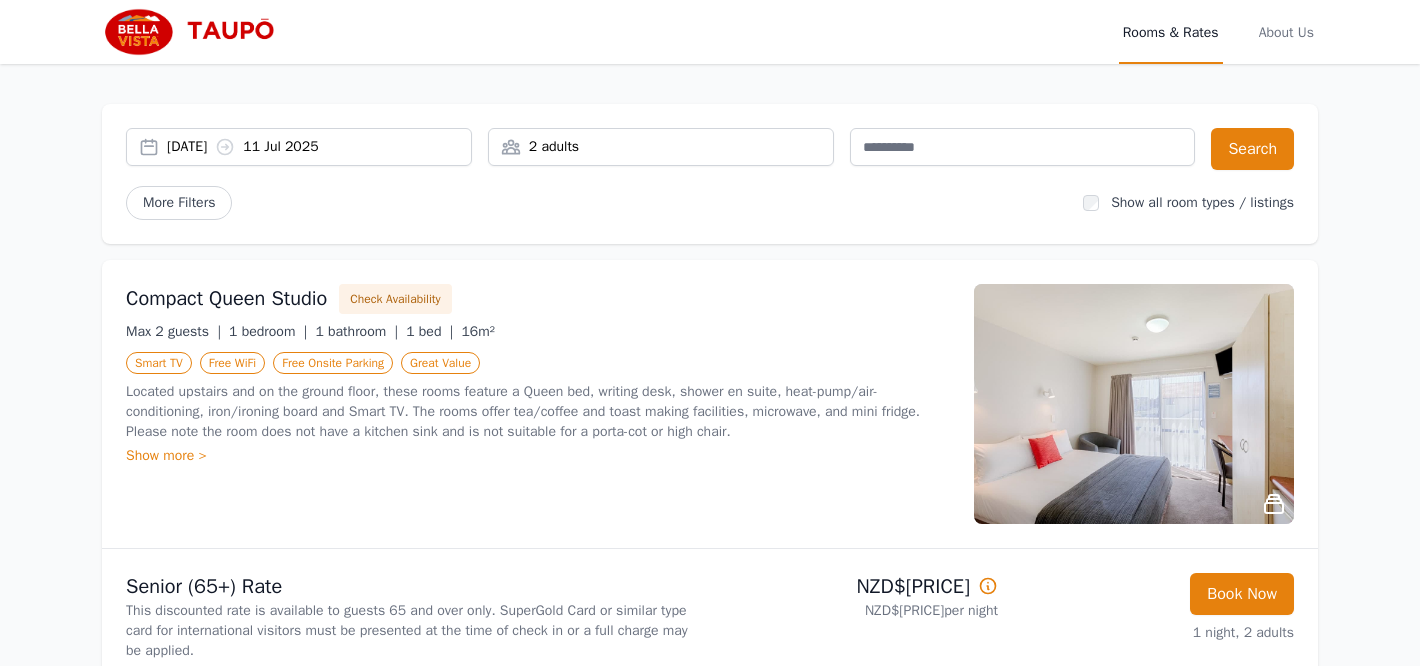 scroll, scrollTop: 0, scrollLeft: 0, axis: both 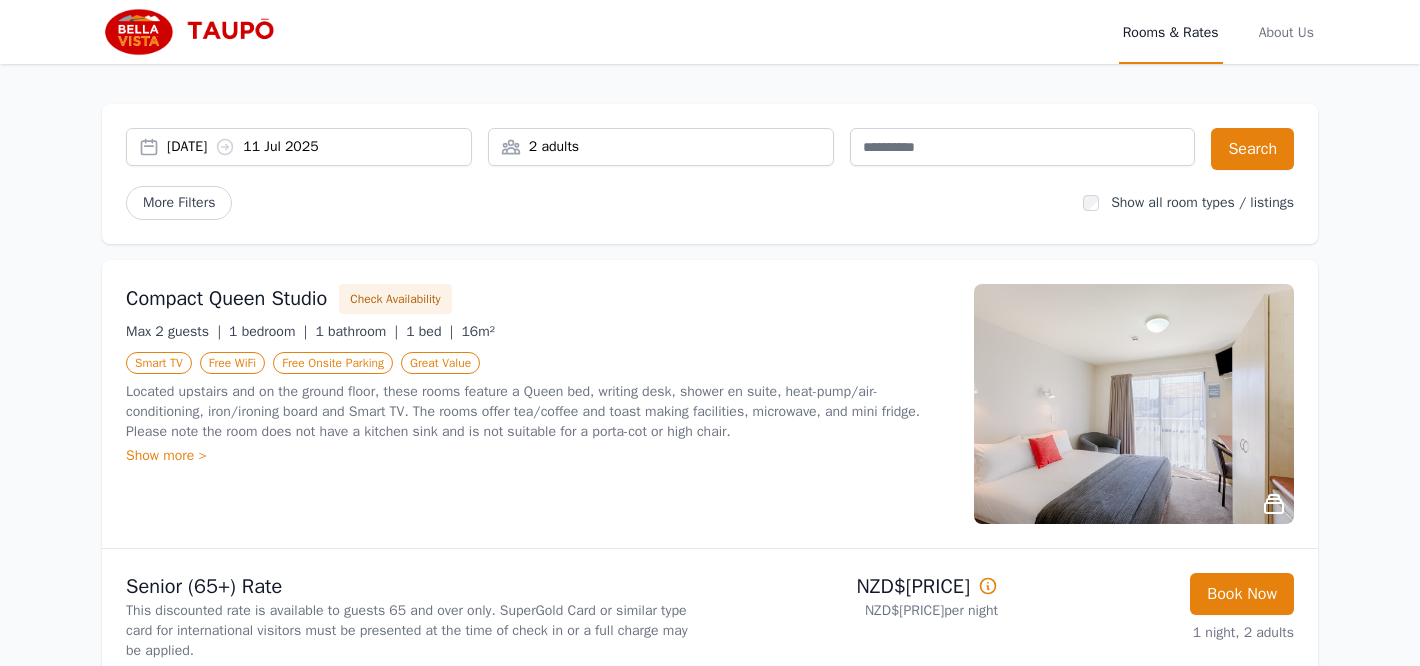click on "2 adults" at bounding box center [661, 147] 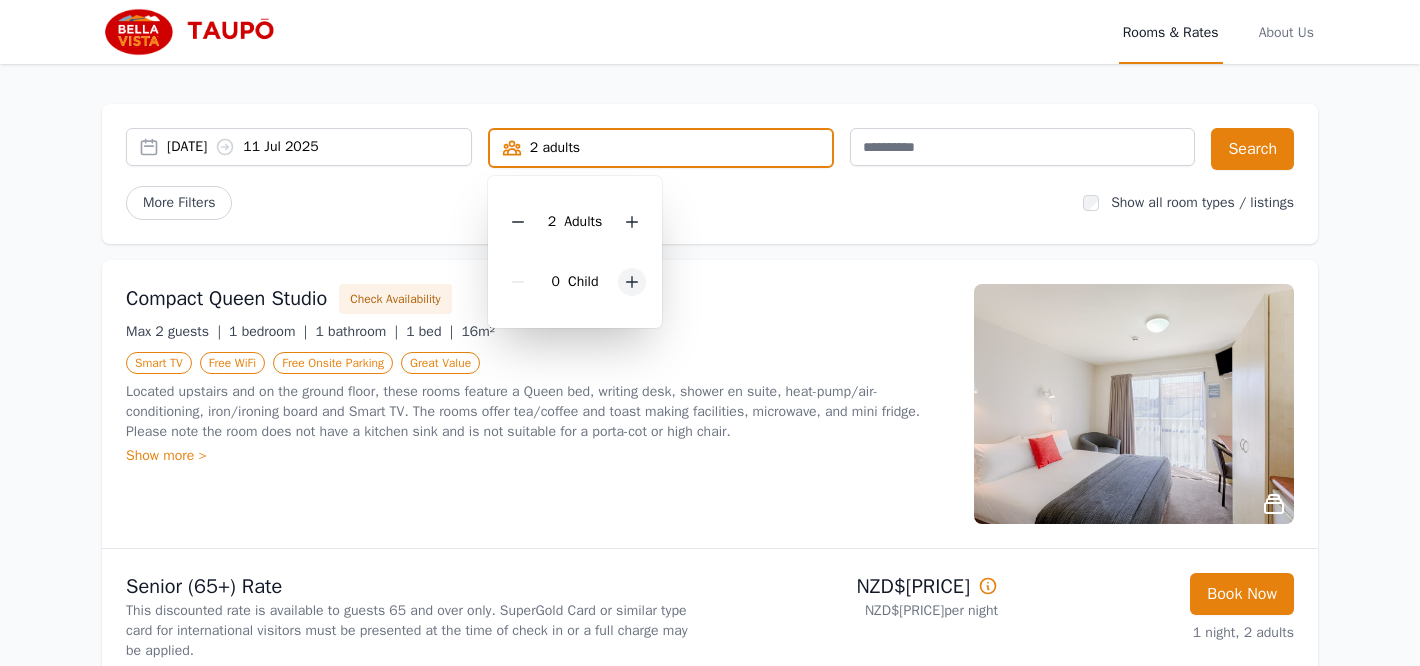 click at bounding box center [632, 282] 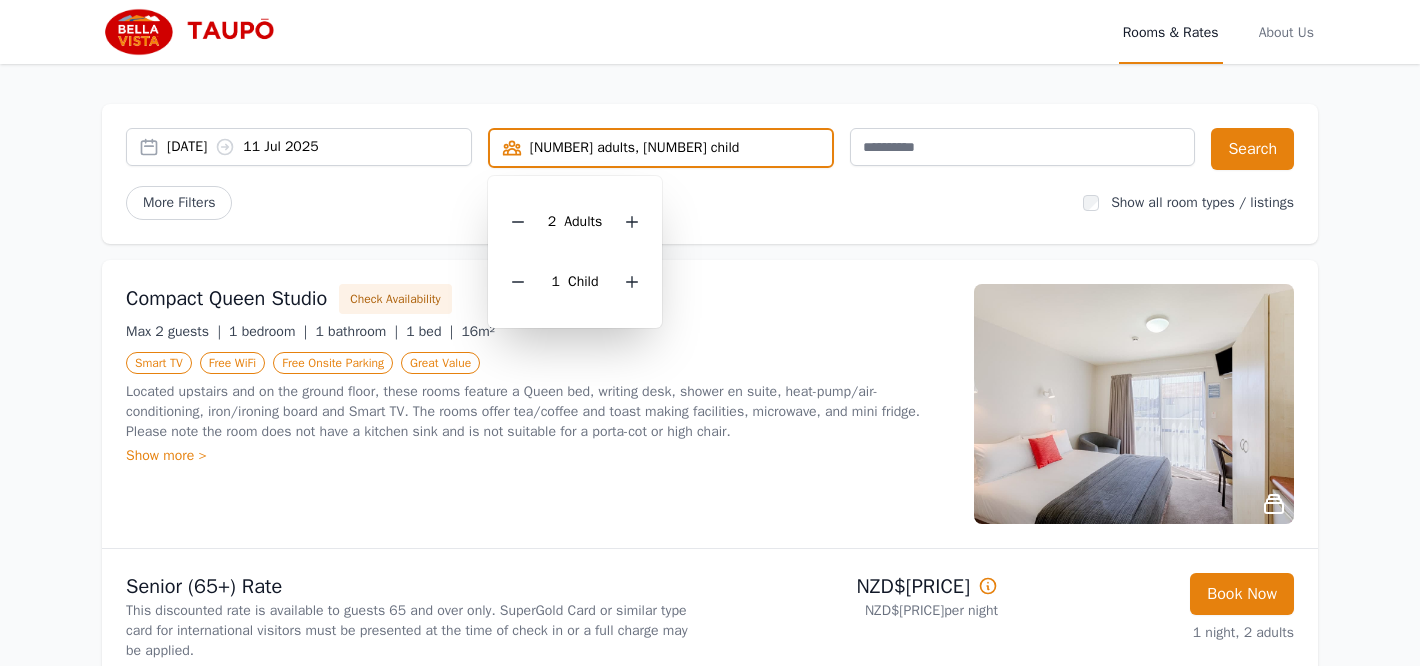 click on "Compact Queen Studio Check Availability" at bounding box center (538, 299) 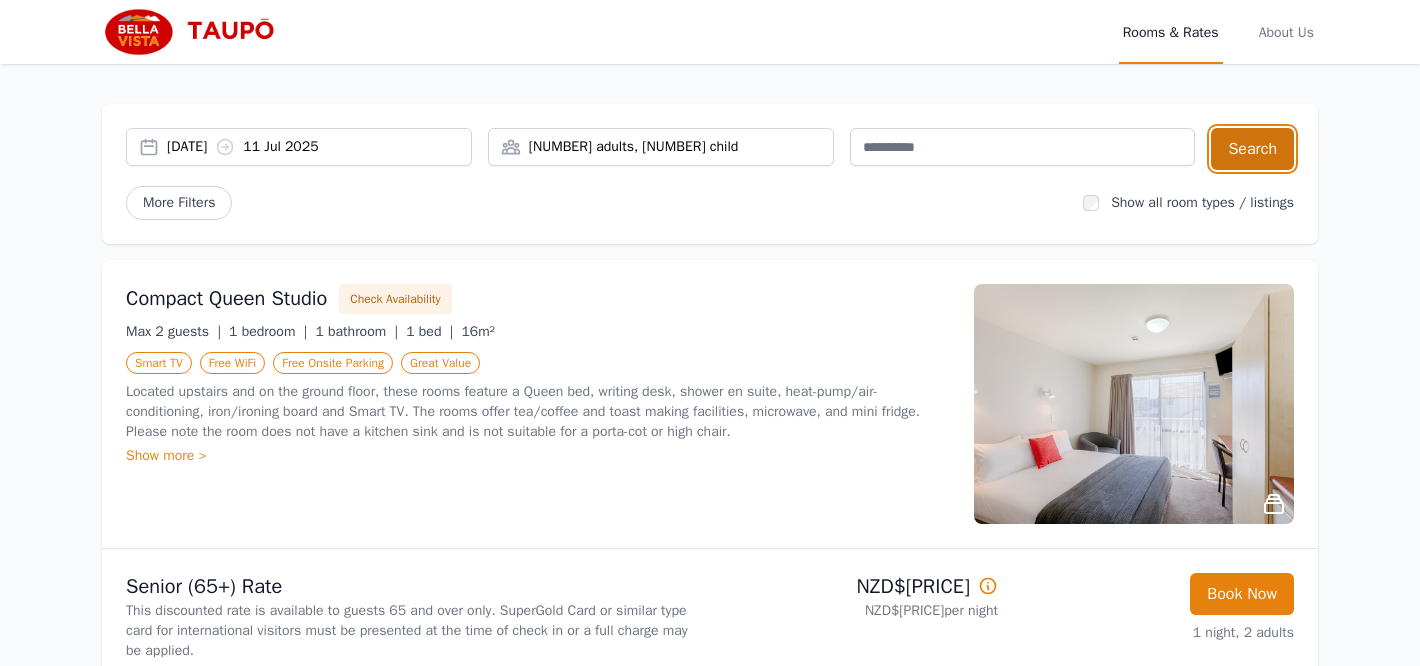 click on "Search" at bounding box center (1252, 149) 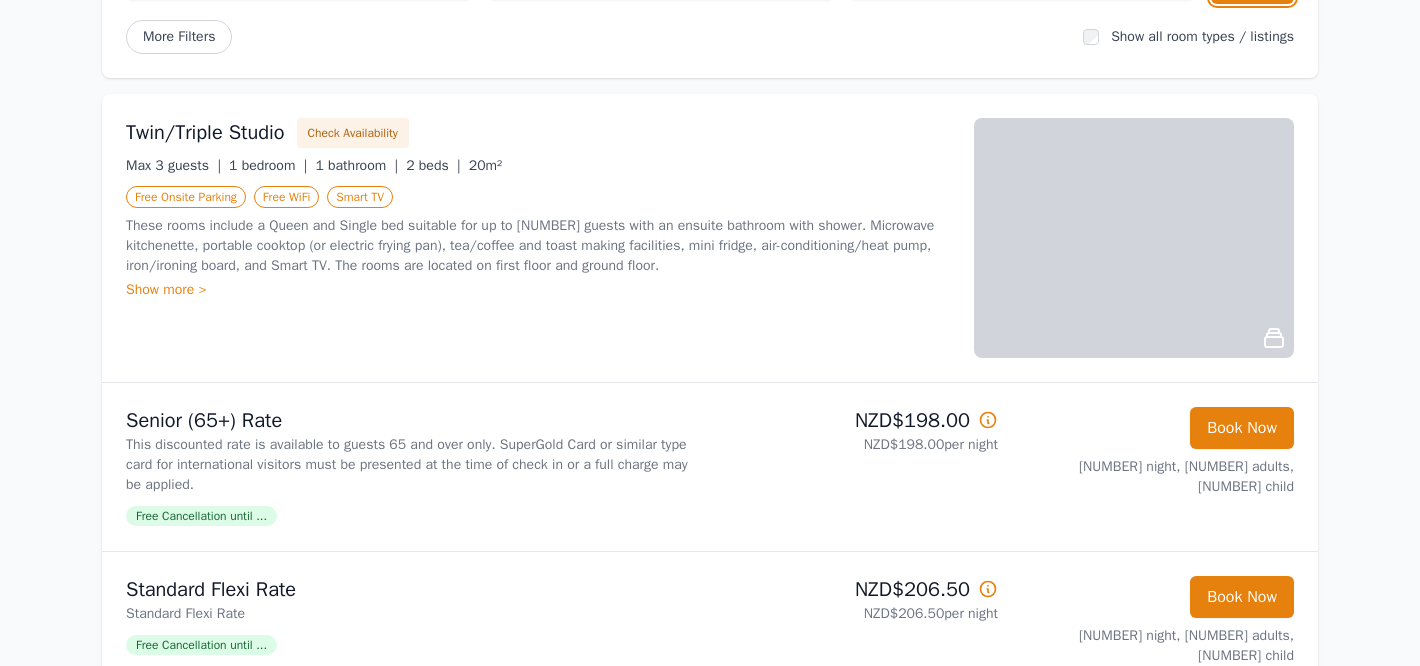 scroll, scrollTop: 163, scrollLeft: 0, axis: vertical 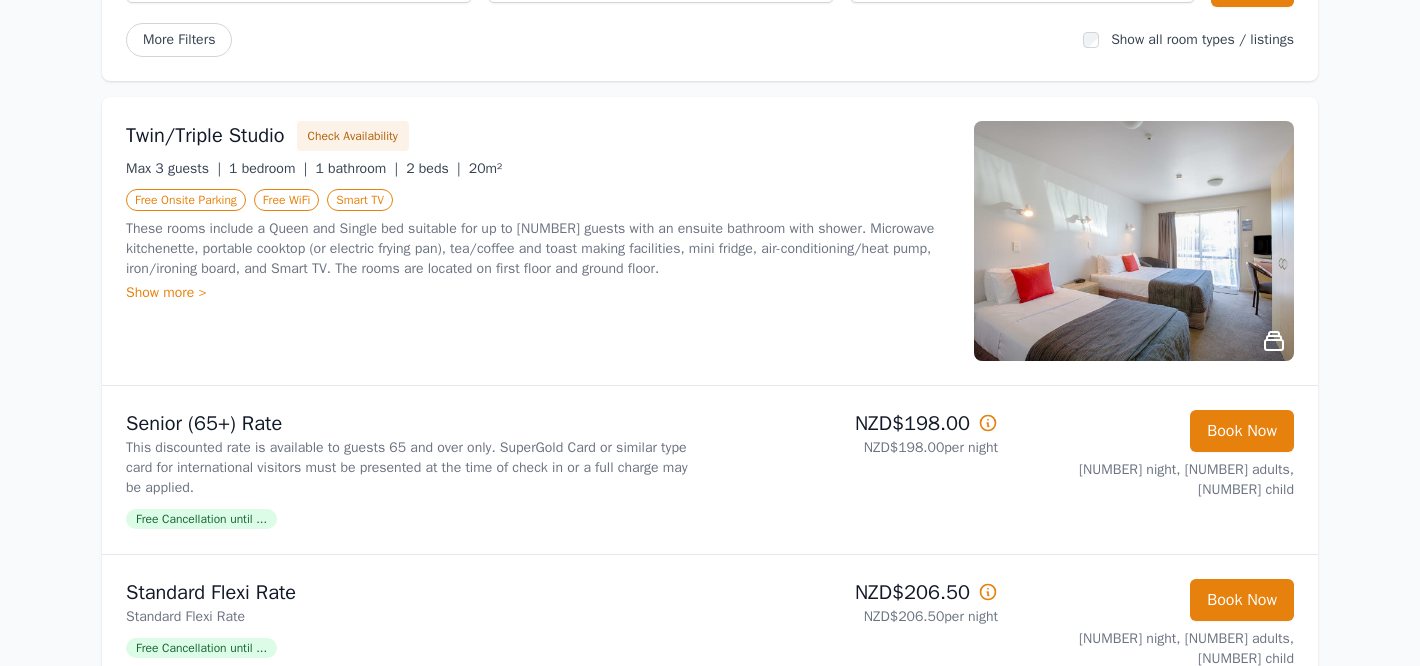 click on "Show more >" at bounding box center (538, 293) 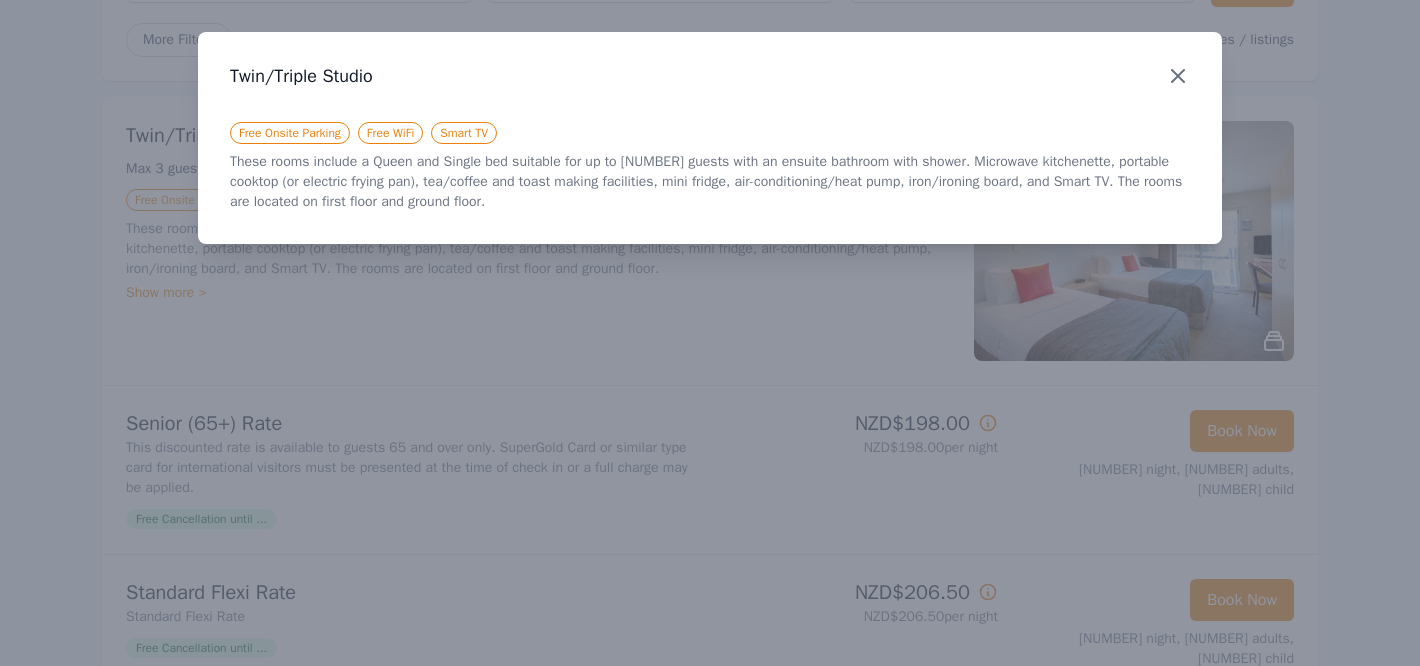 click at bounding box center [1178, 76] 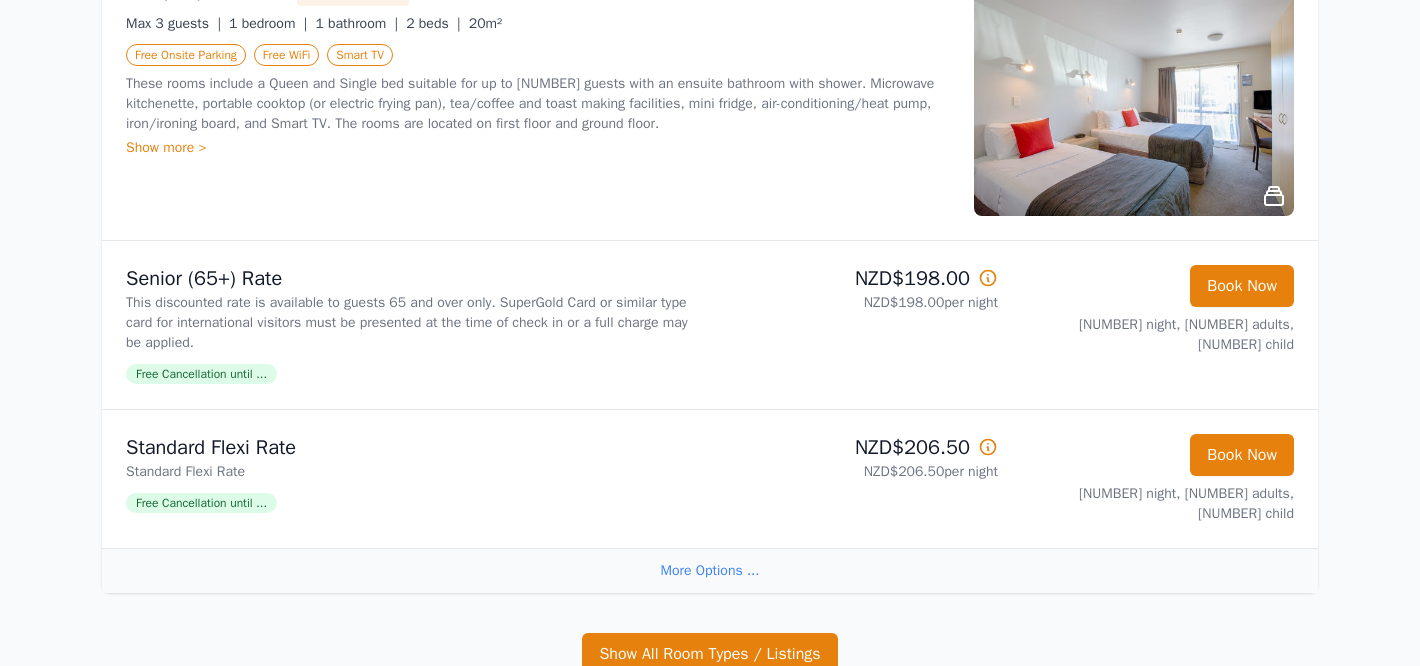 scroll, scrollTop: 314, scrollLeft: 0, axis: vertical 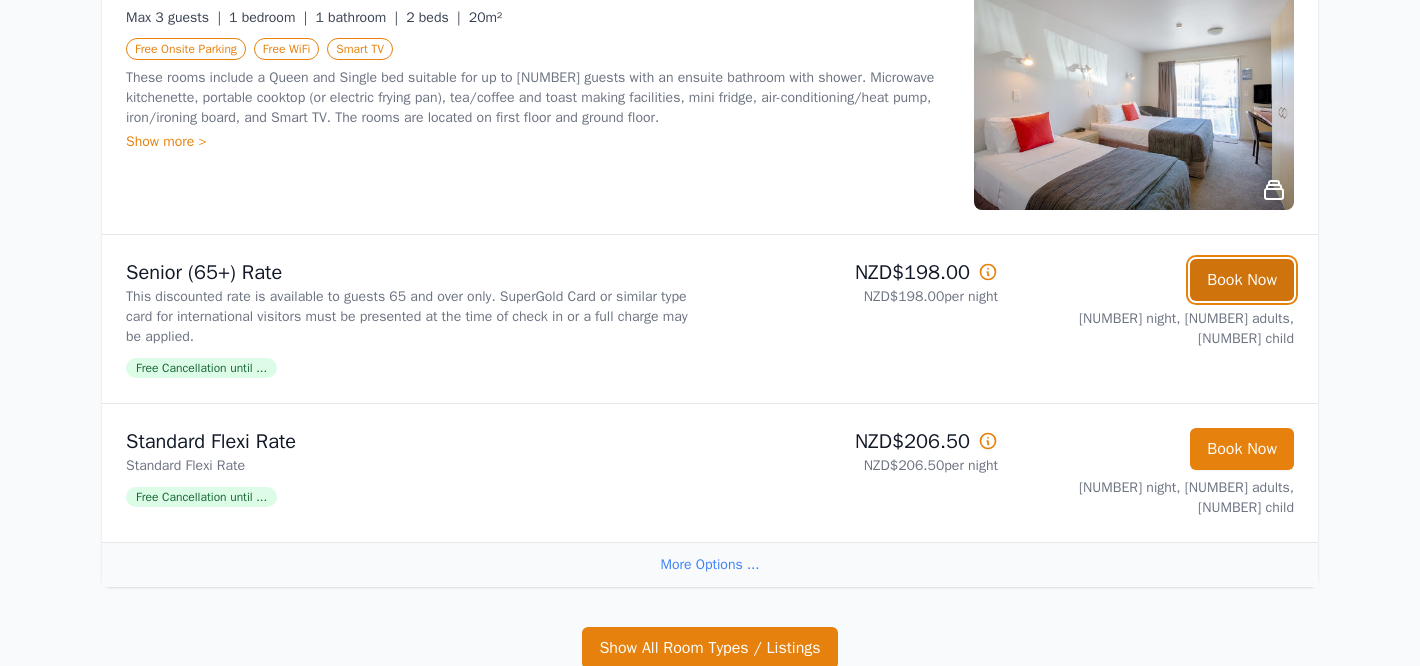 click on "Book Now" at bounding box center (1242, 280) 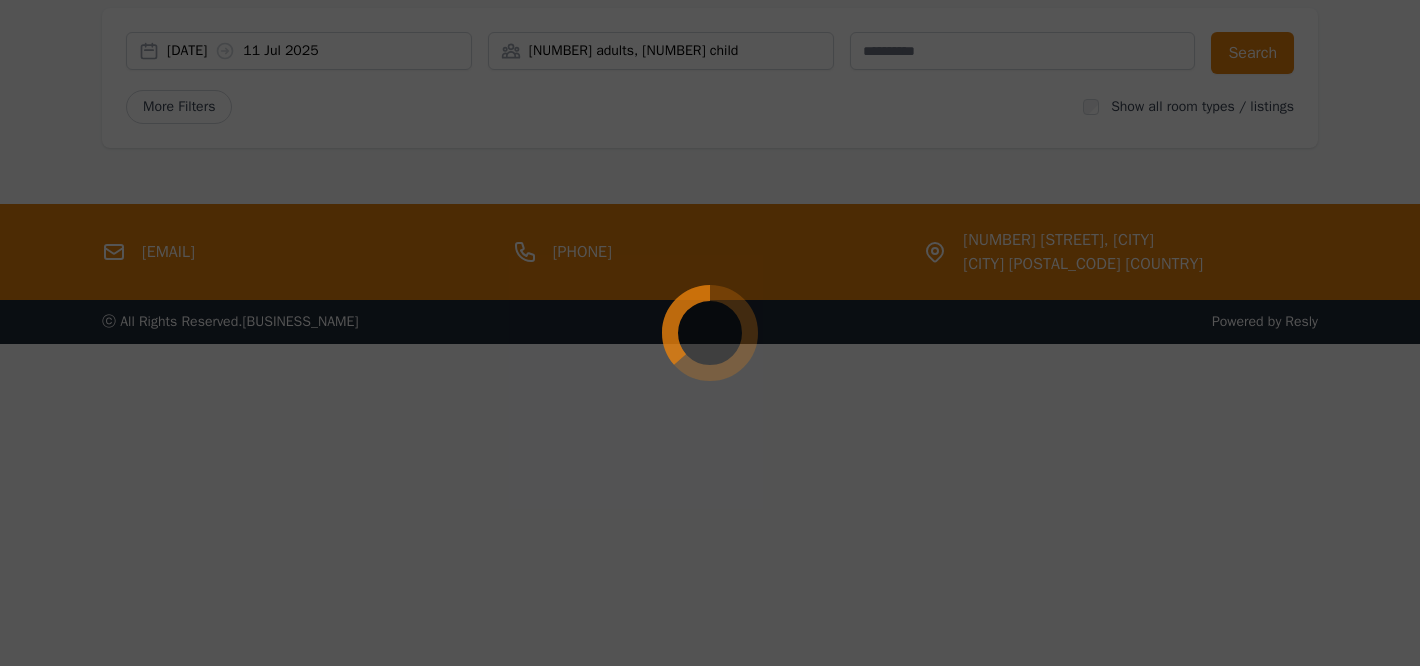scroll, scrollTop: 96, scrollLeft: 0, axis: vertical 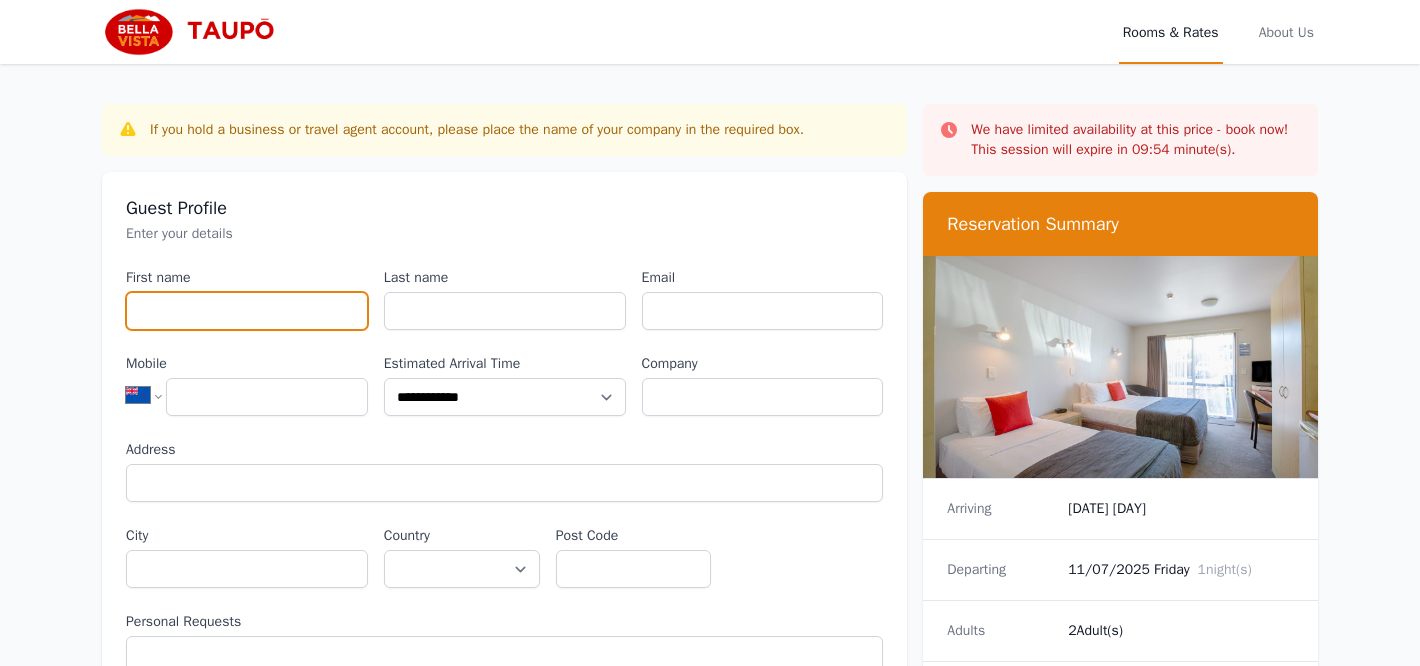 click on "First name" at bounding box center [247, 311] 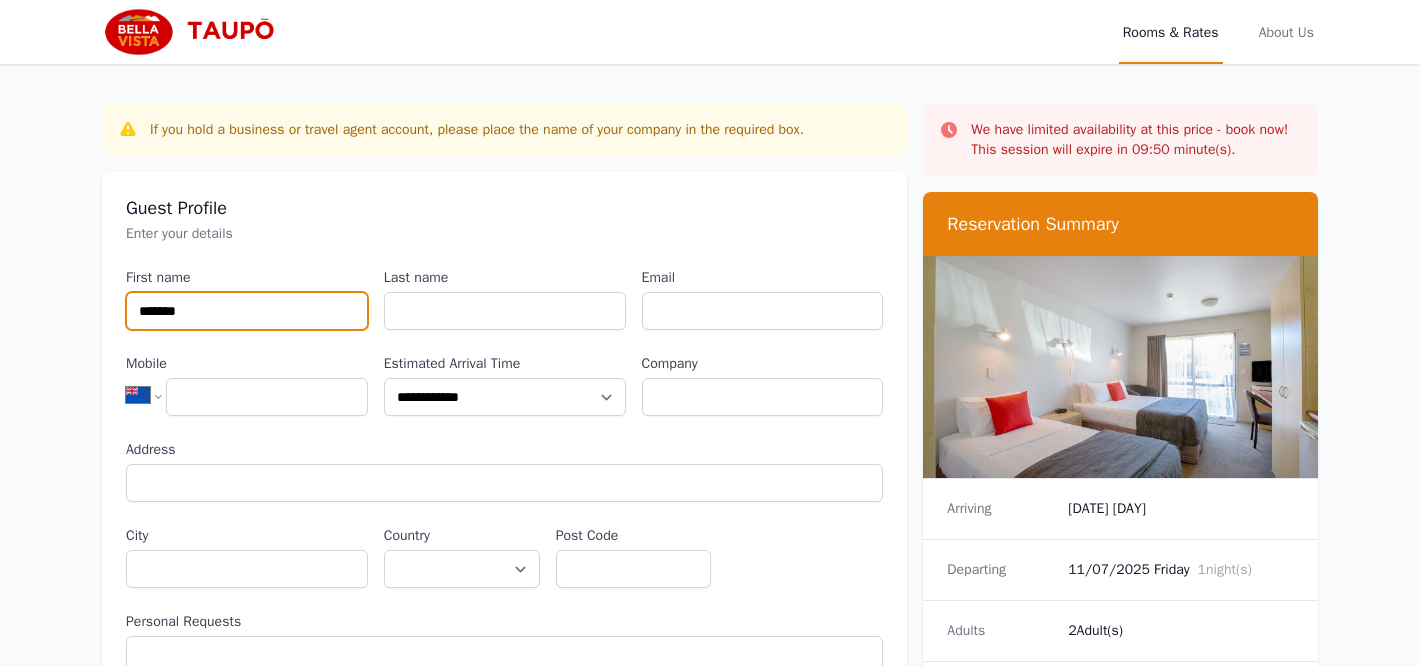 type on "*******" 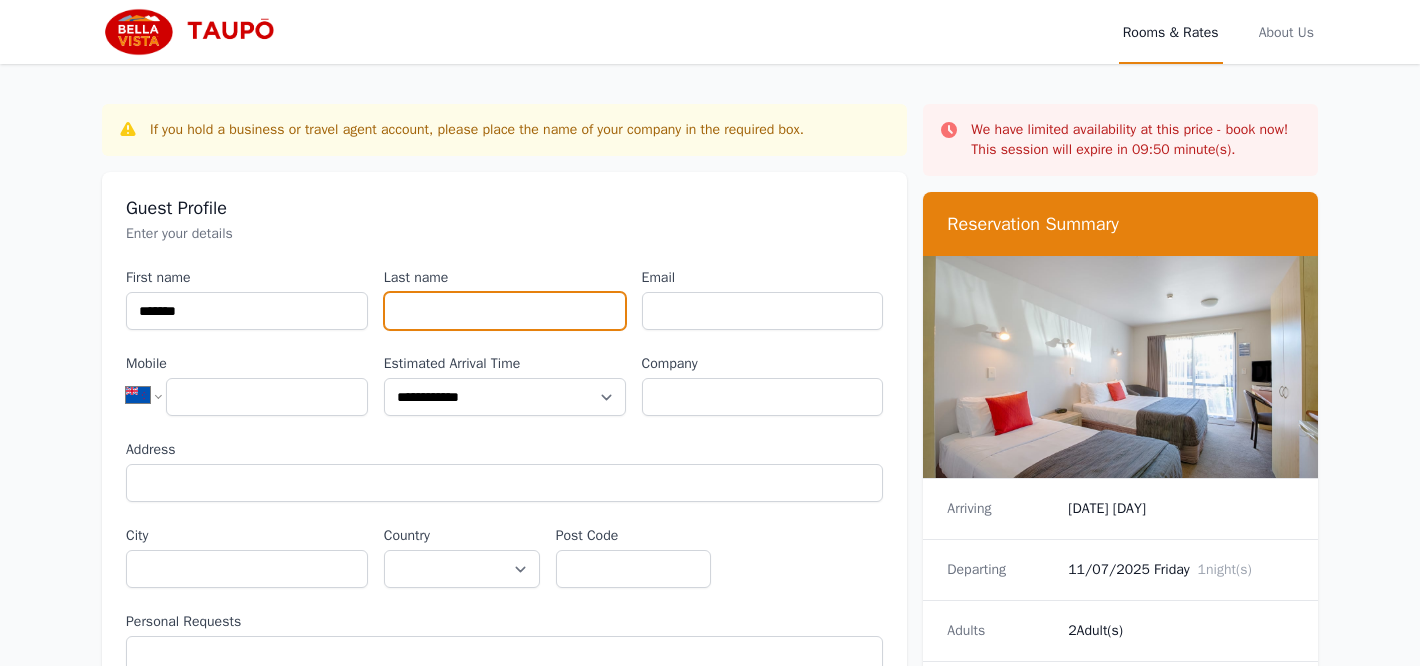 click on "Last name" at bounding box center (505, 311) 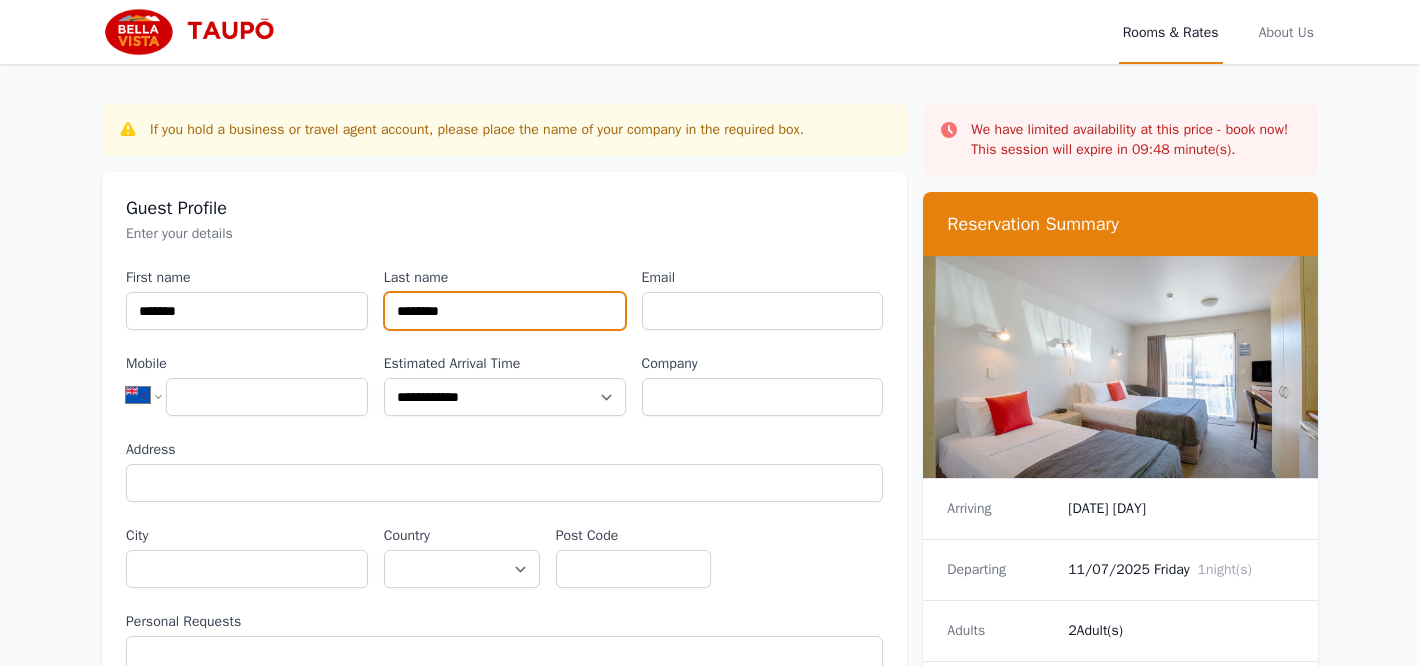 type on "********" 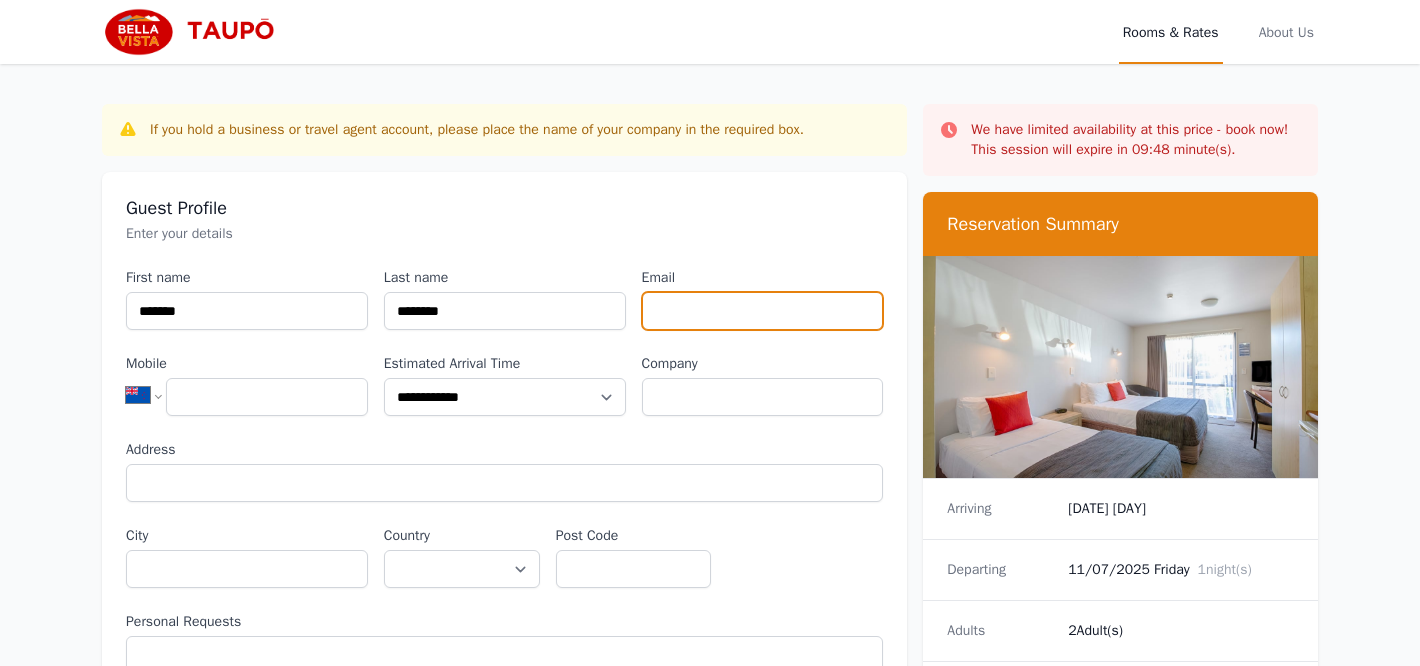 click on "Email" at bounding box center (763, 311) 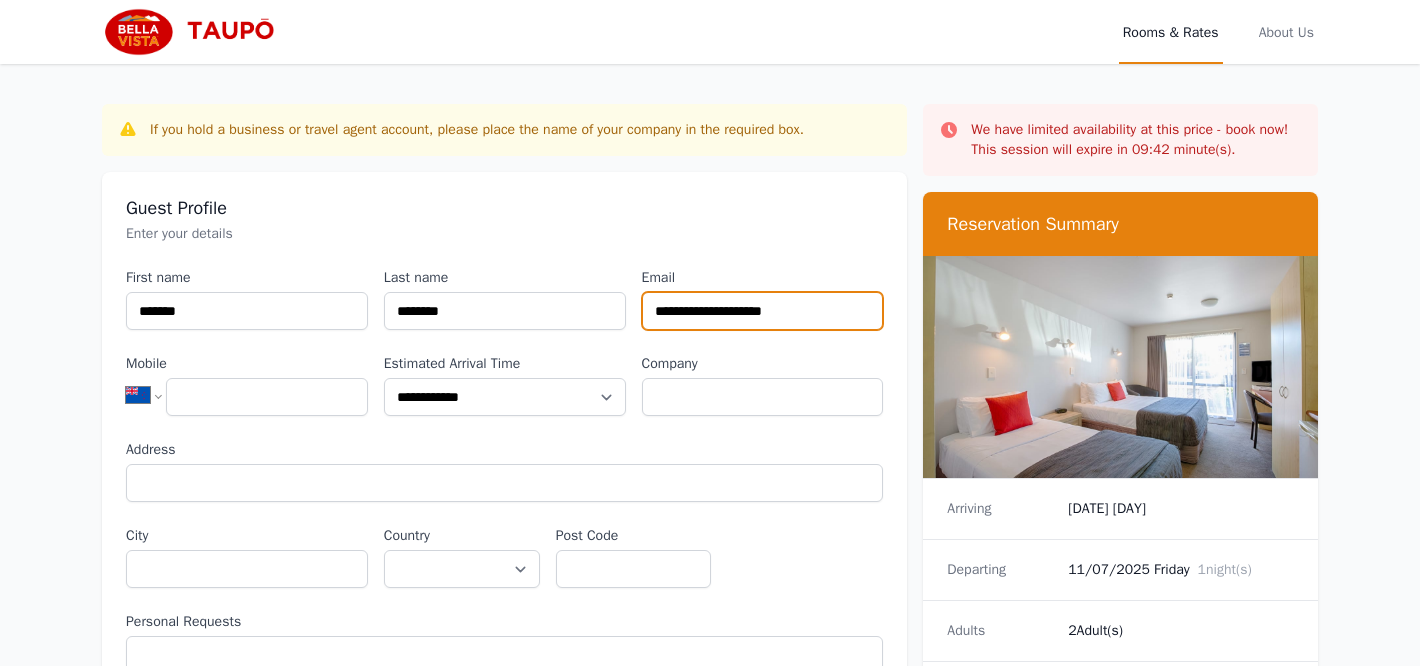 type on "**********" 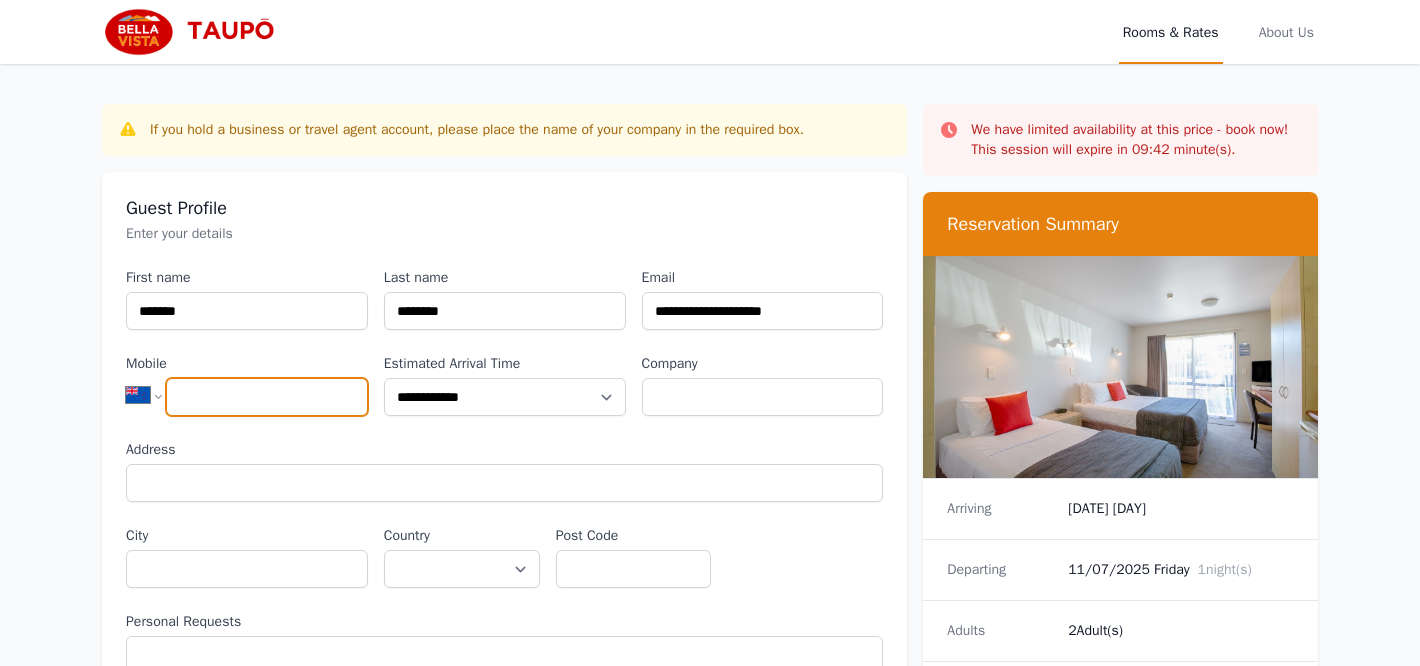 click on "Mobile" at bounding box center (267, 397) 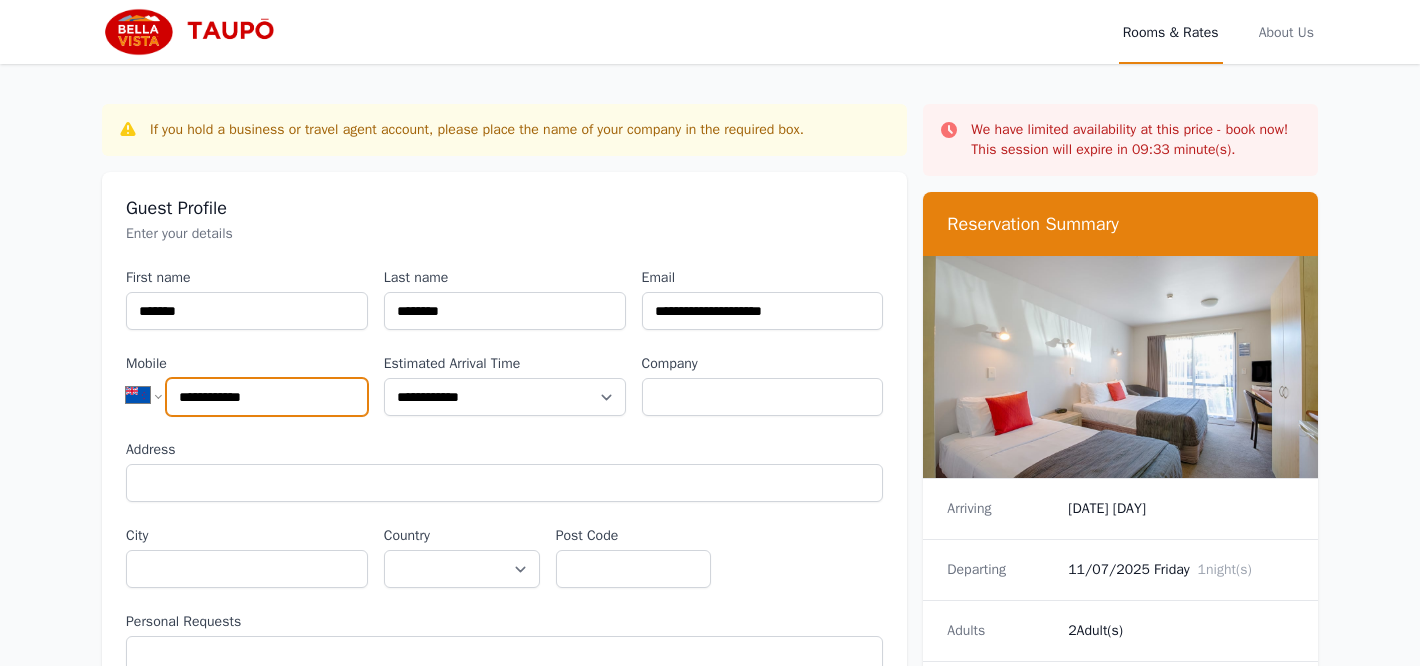 type on "**********" 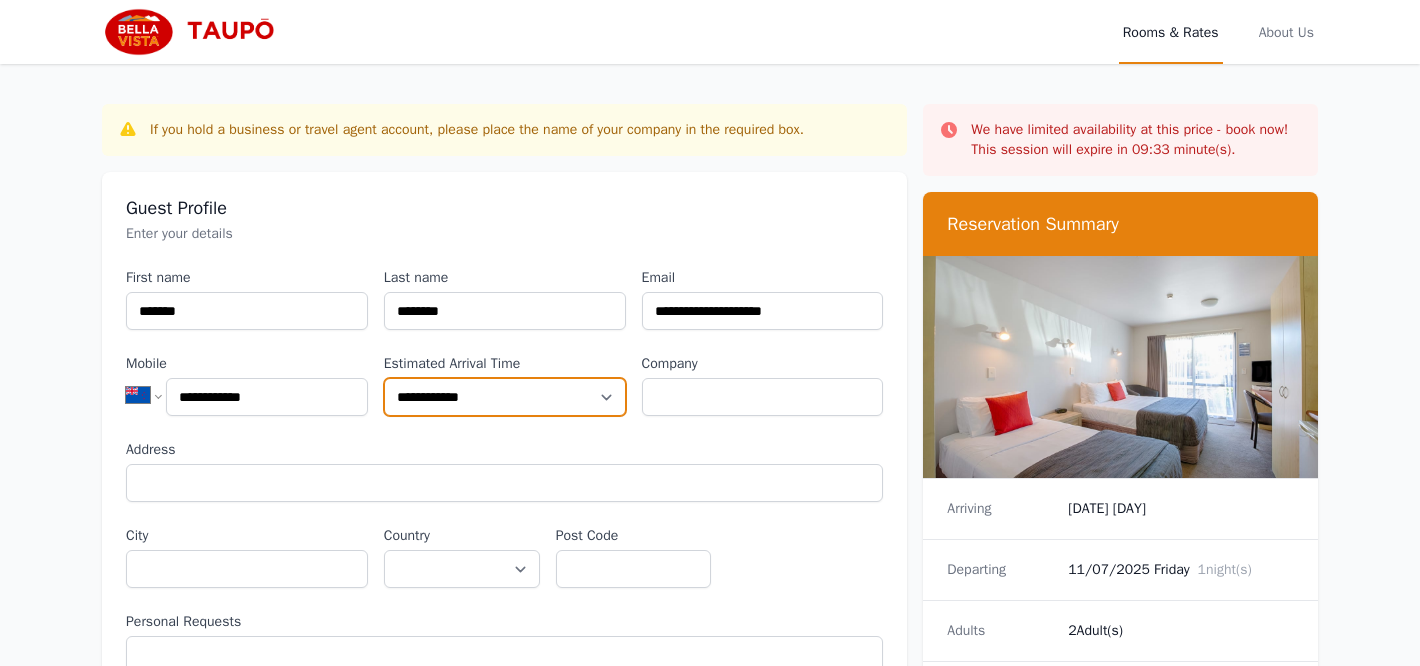 click on "**********" at bounding box center (505, 397) 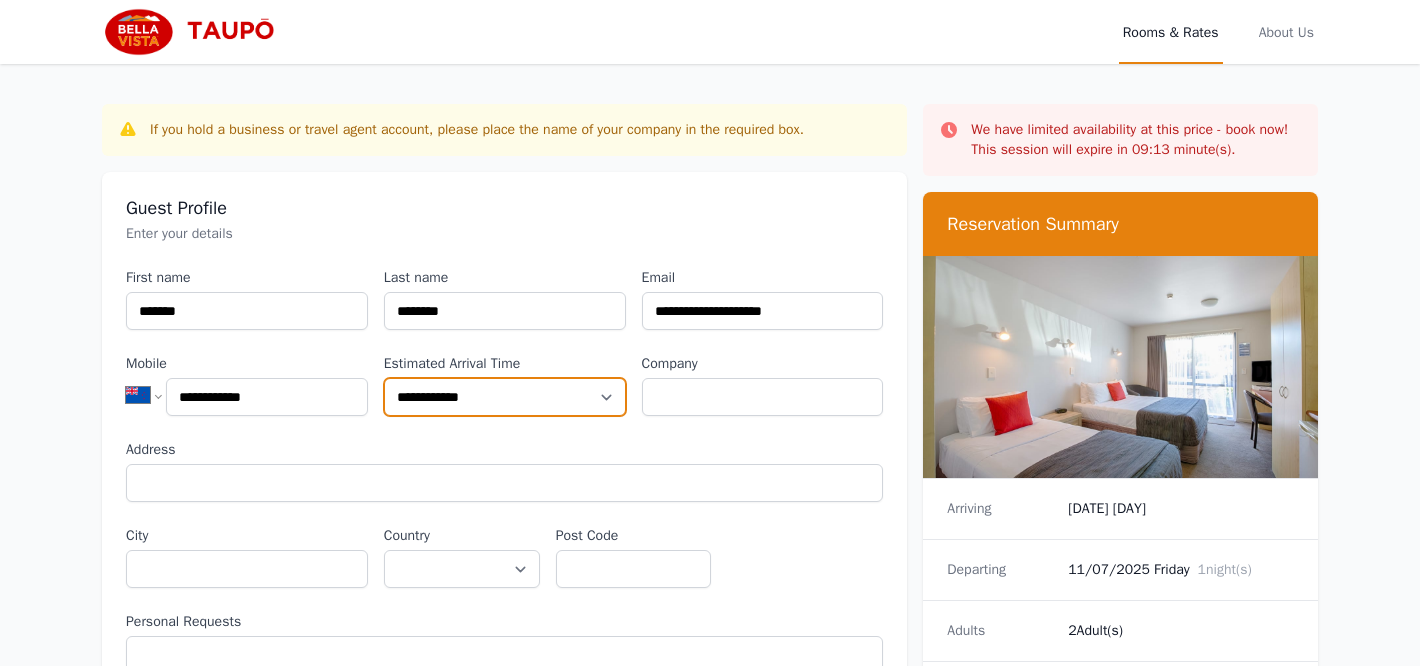 select on "**********" 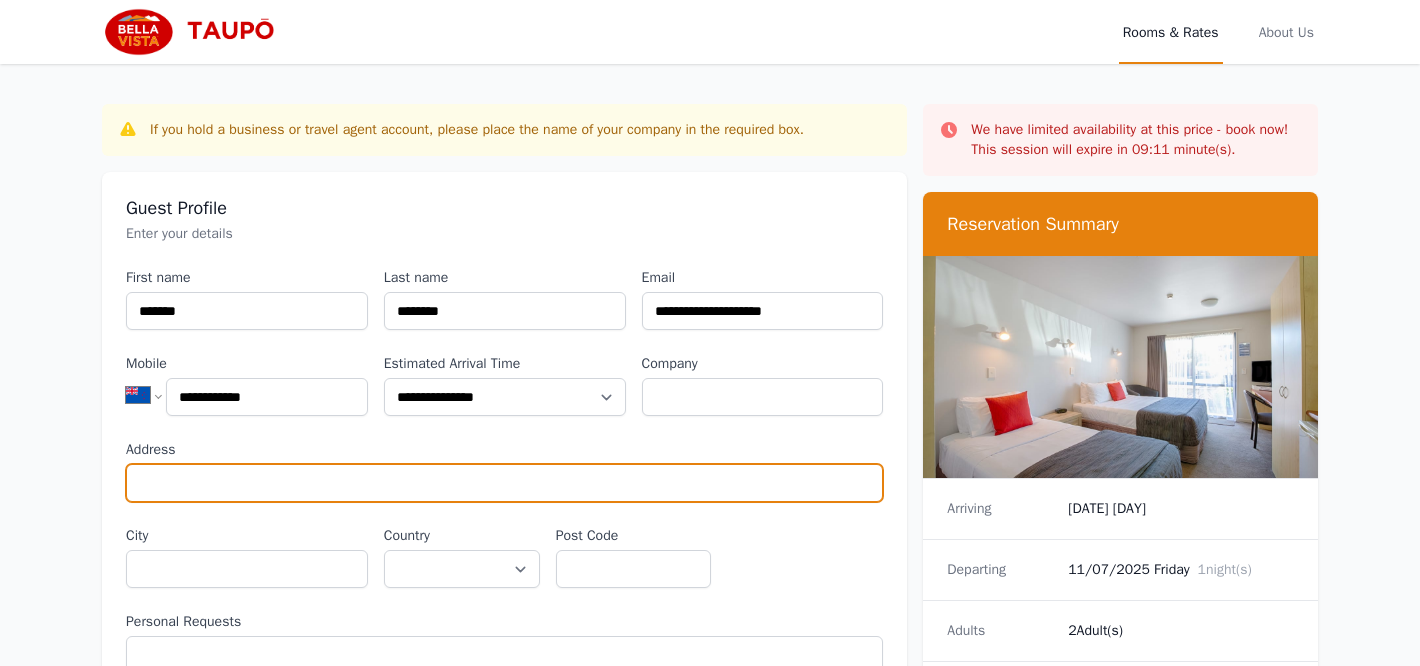 click on "Address" at bounding box center (504, 483) 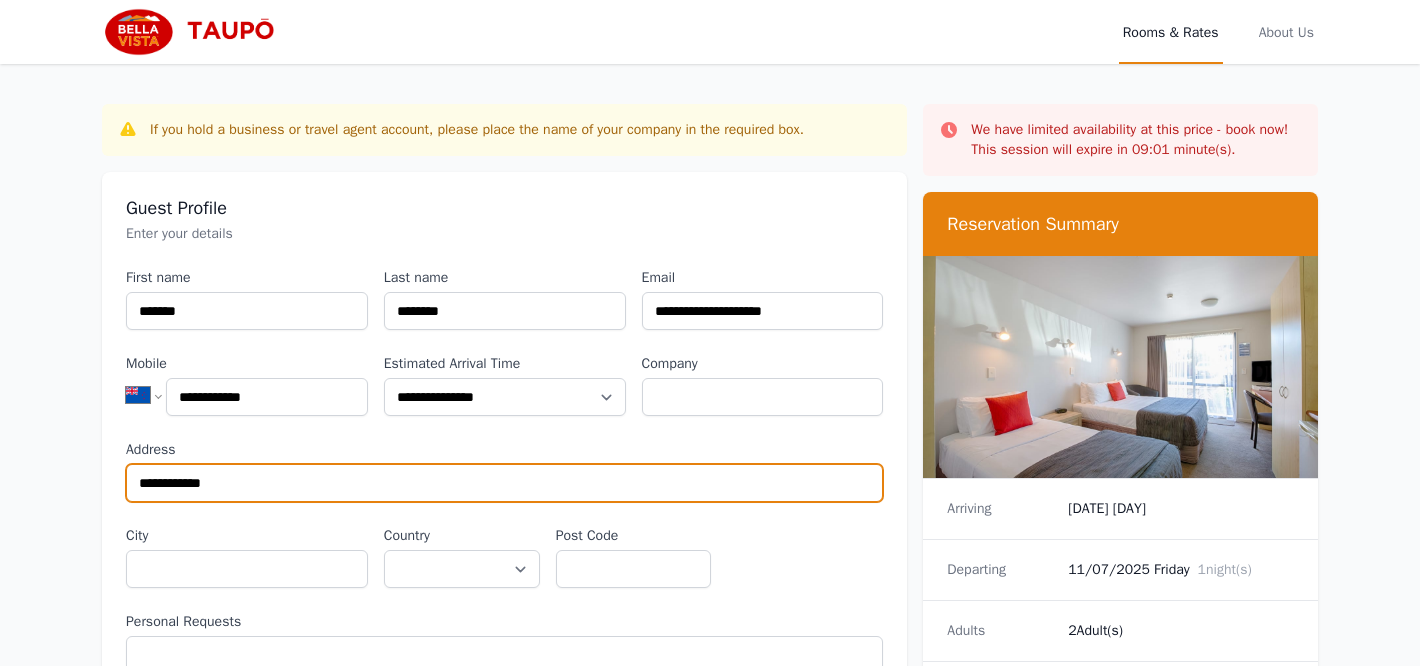 click on "**********" at bounding box center (504, 483) 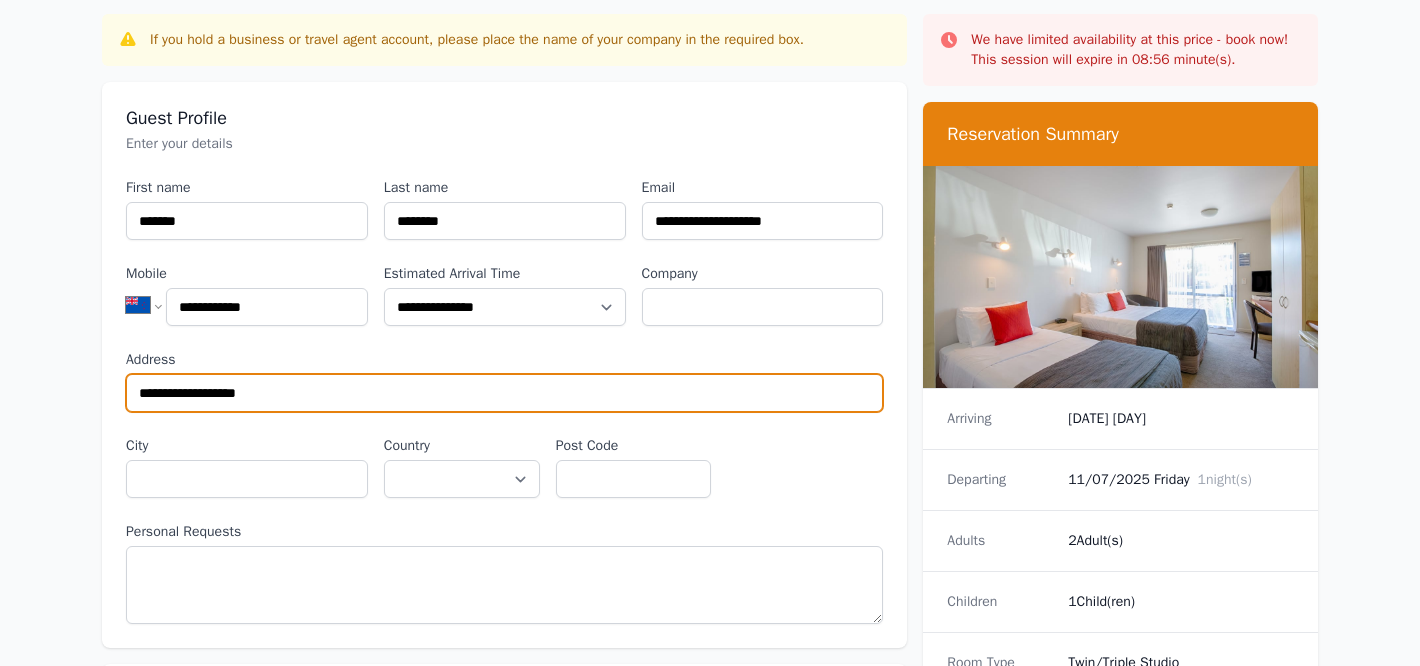 scroll, scrollTop: 94, scrollLeft: 0, axis: vertical 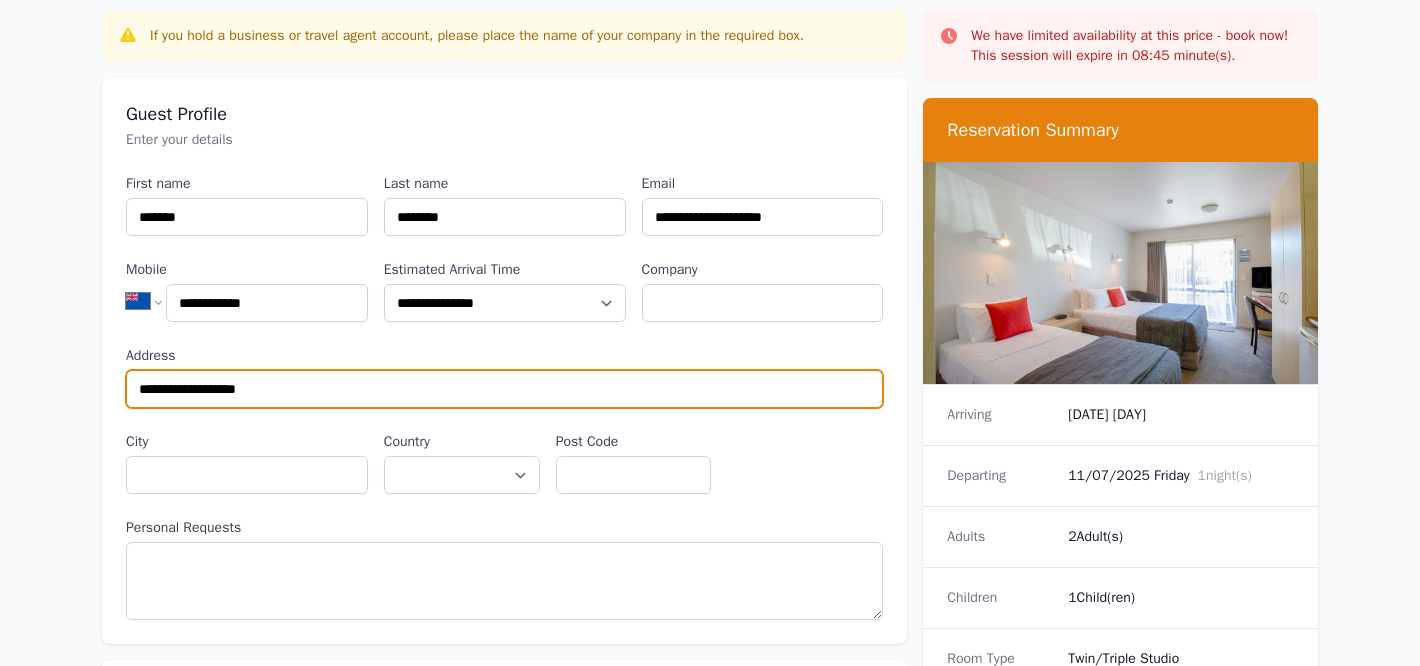 type on "**********" 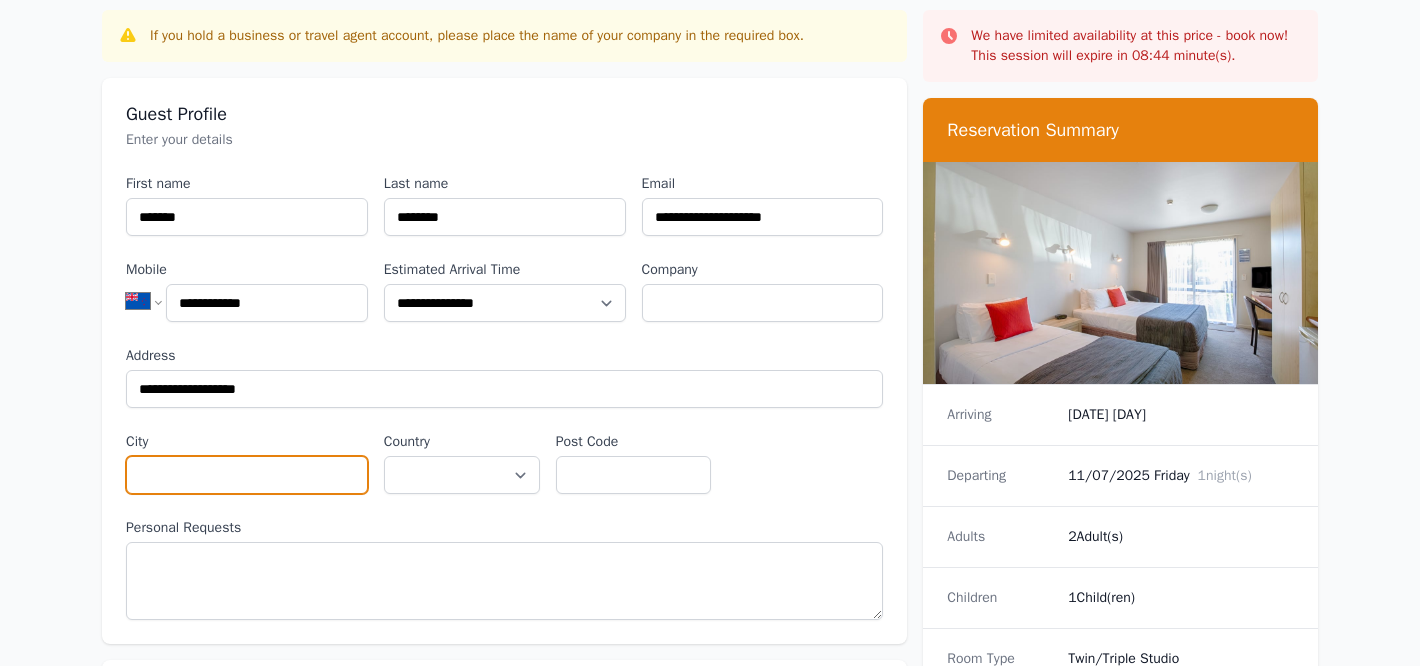 click on "City" at bounding box center [247, 475] 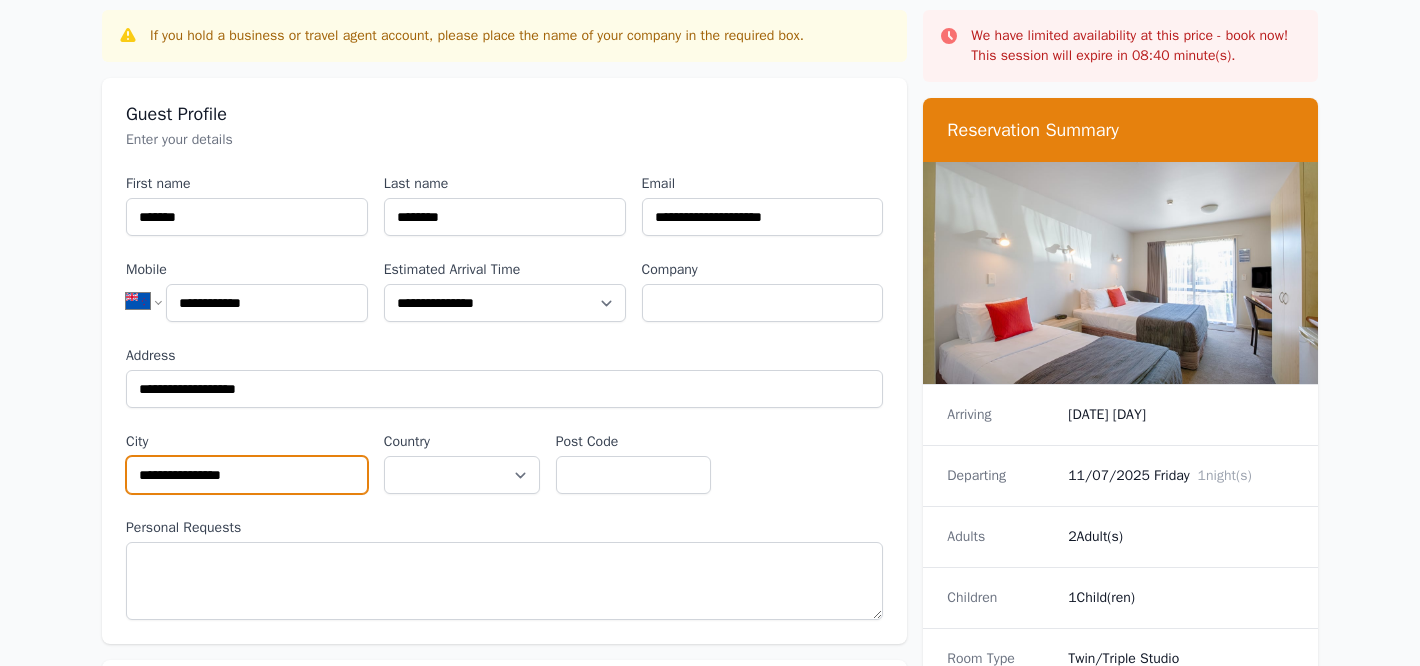 type on "**********" 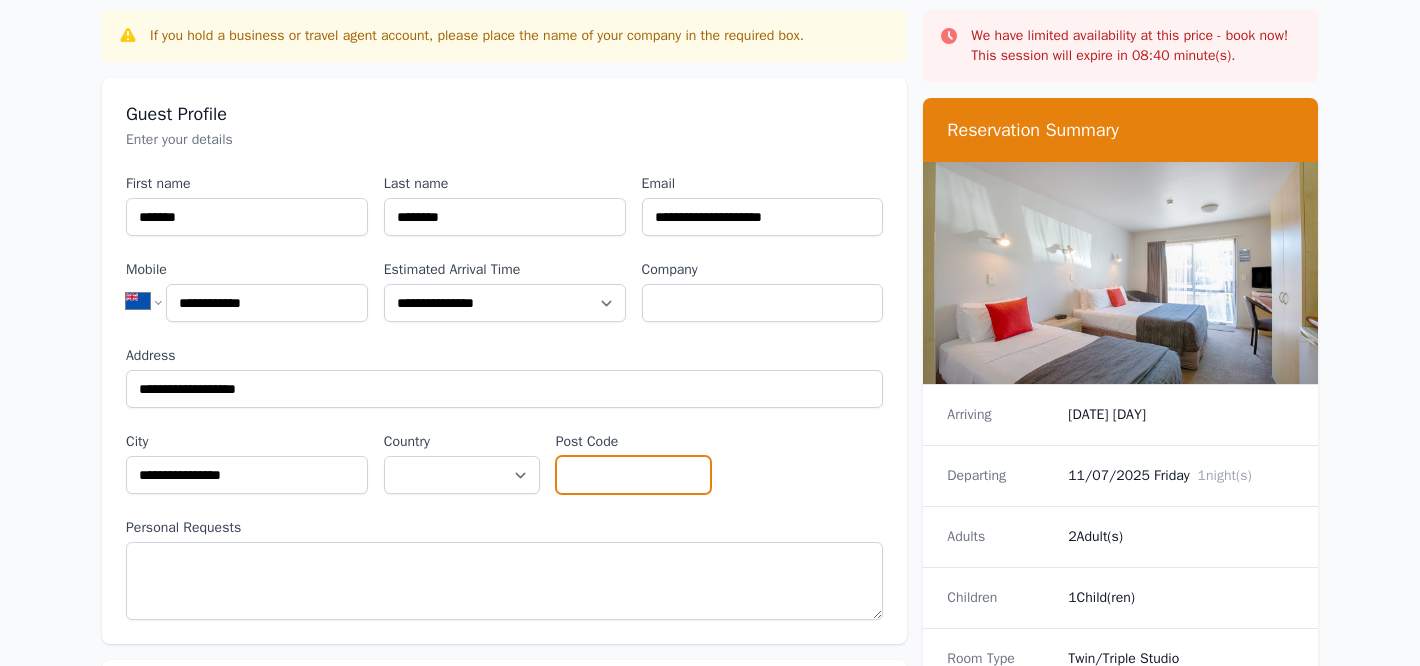 click on "Post Code" at bounding box center (634, 475) 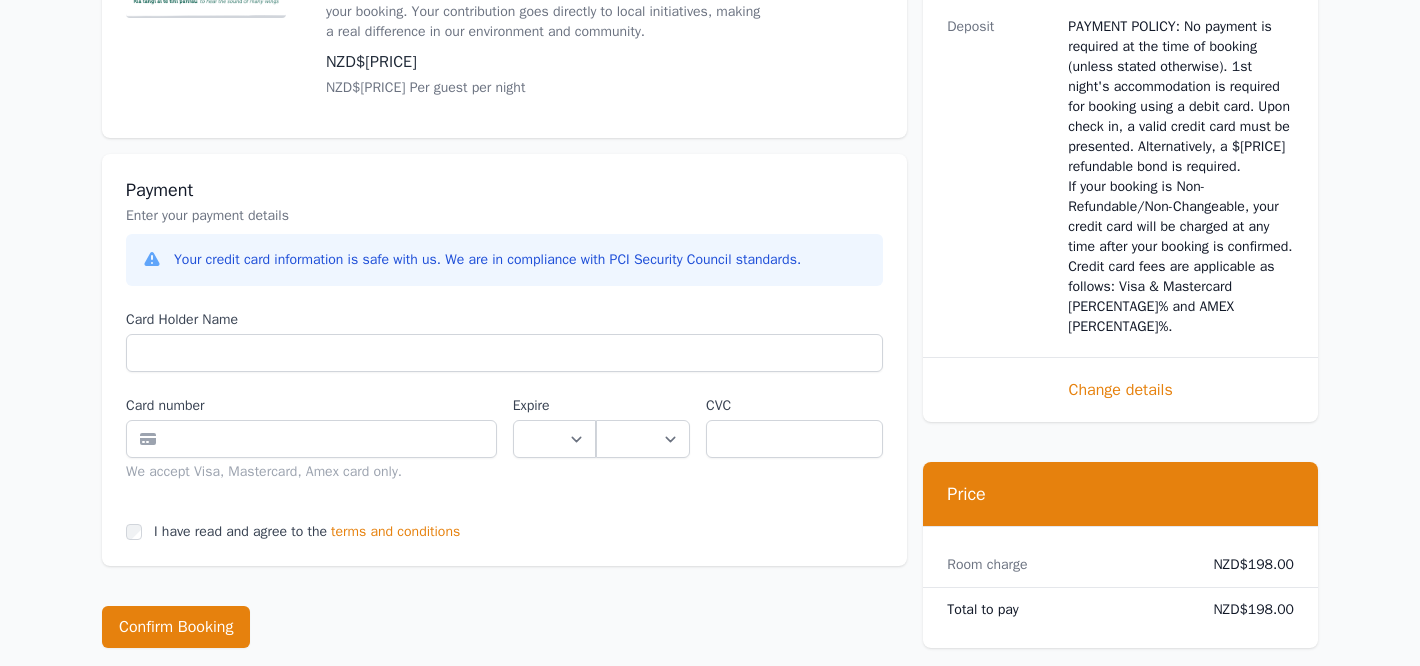 scroll, scrollTop: 1280, scrollLeft: 0, axis: vertical 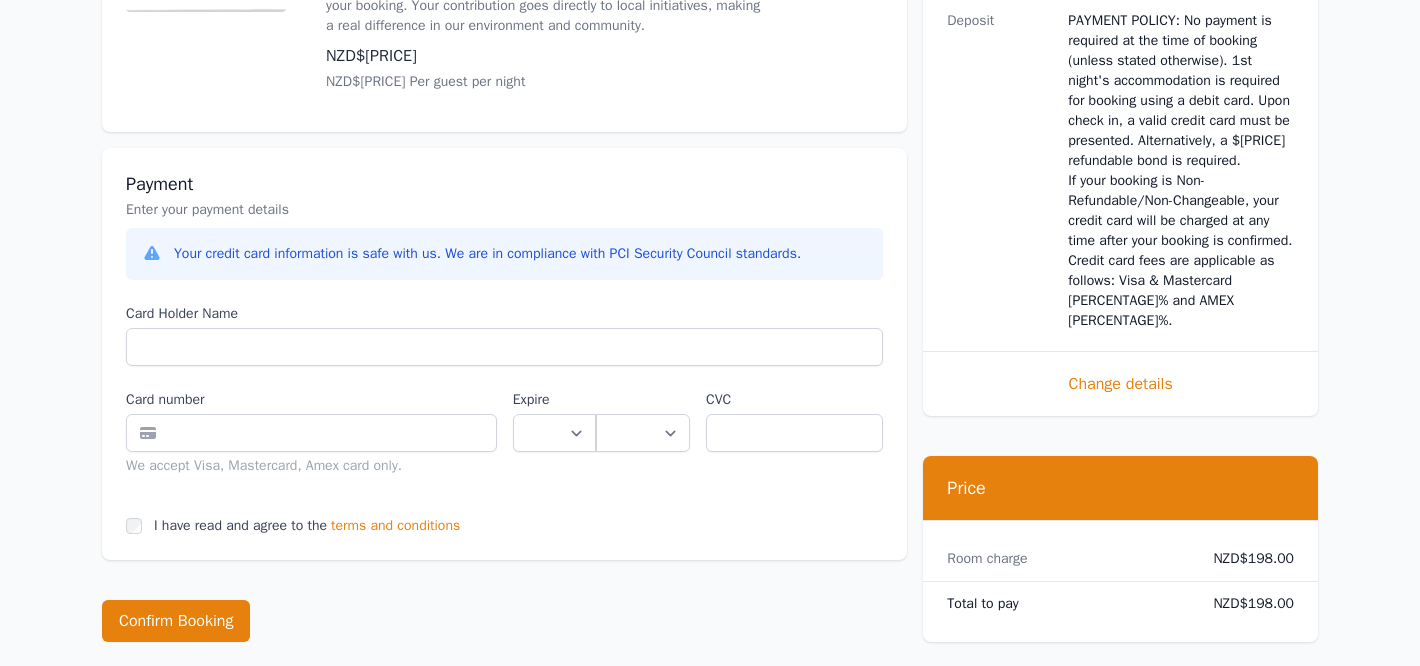 type on "****" 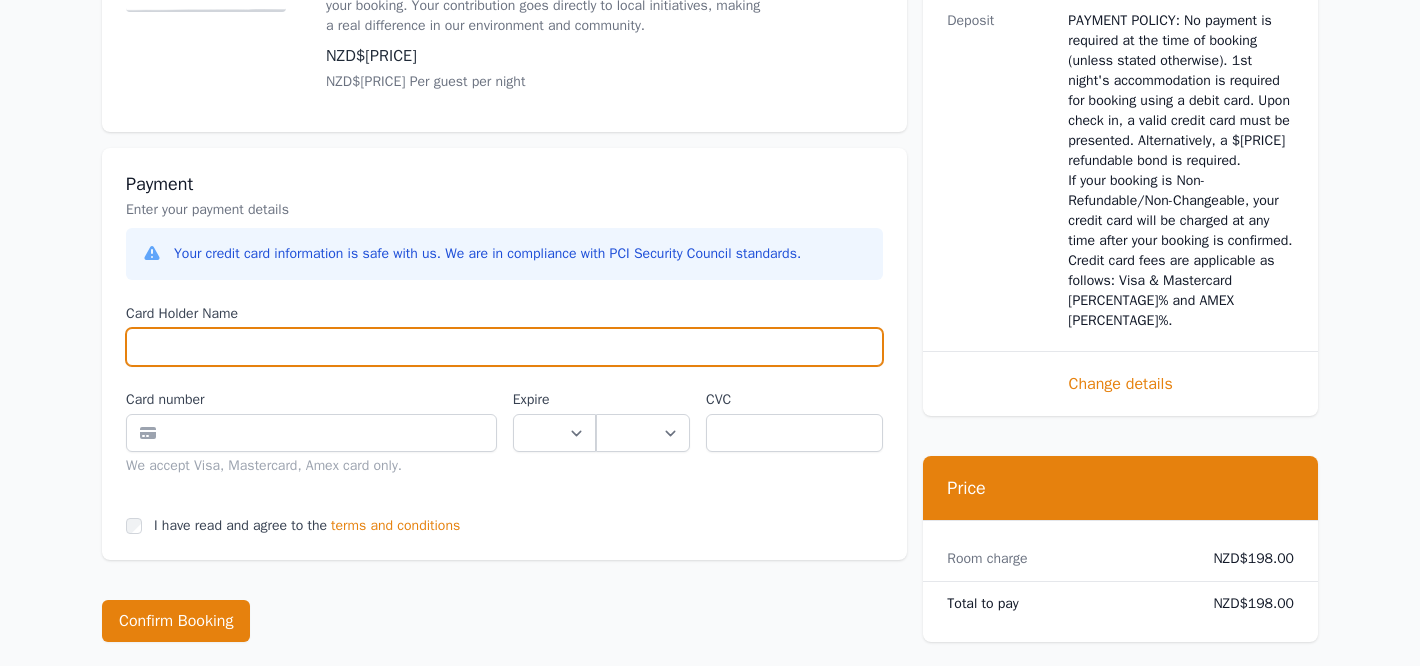 click on "Card Holder Name" at bounding box center [504, 347] 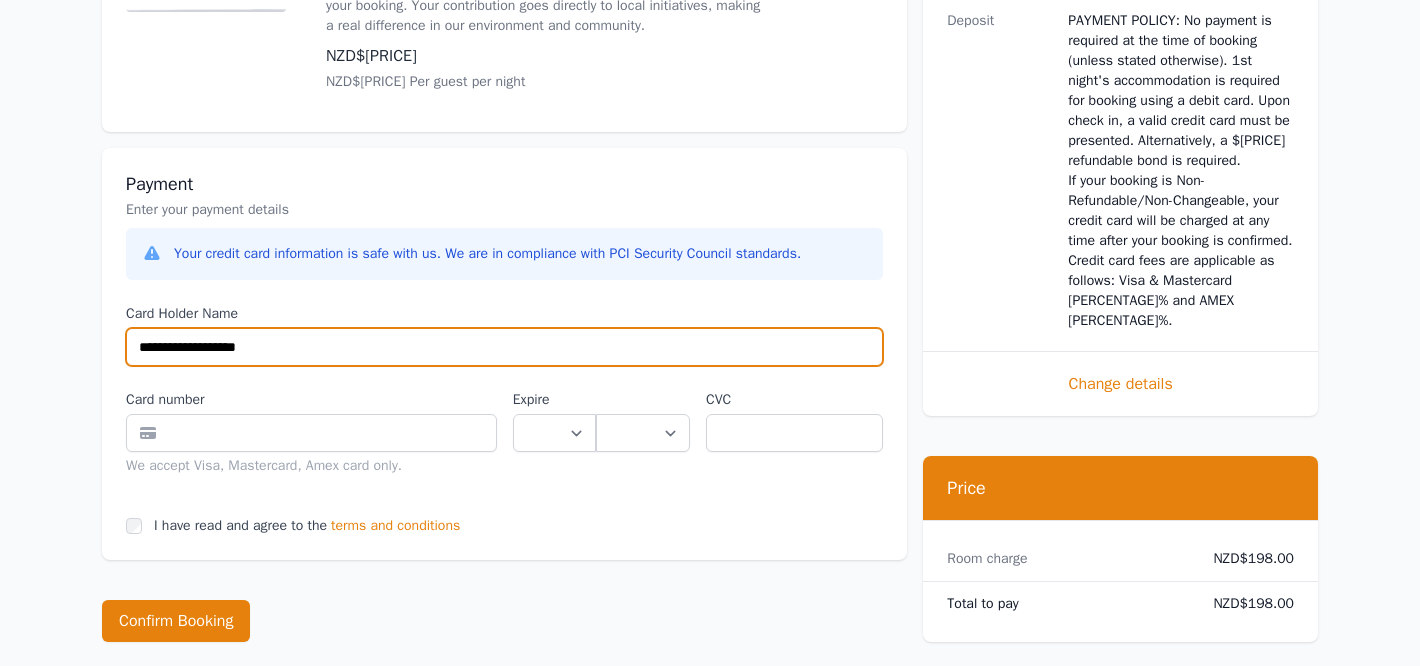 type on "**********" 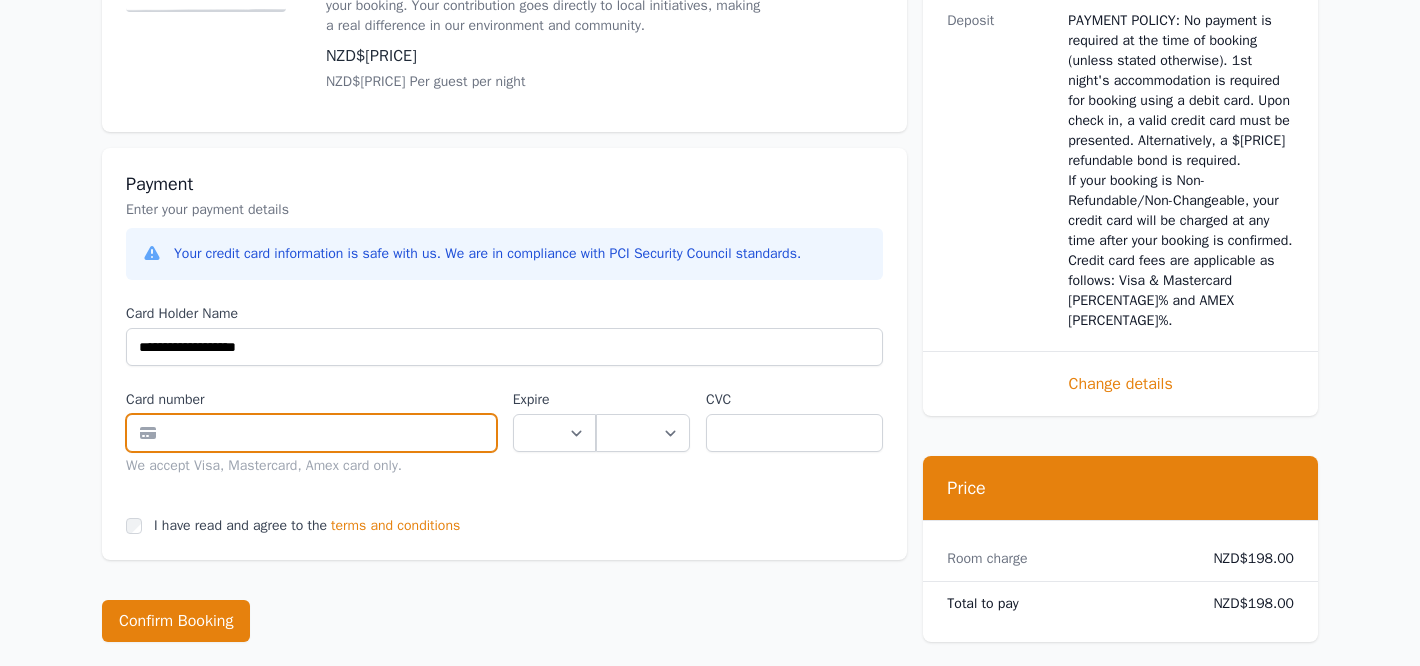 click at bounding box center [311, 433] 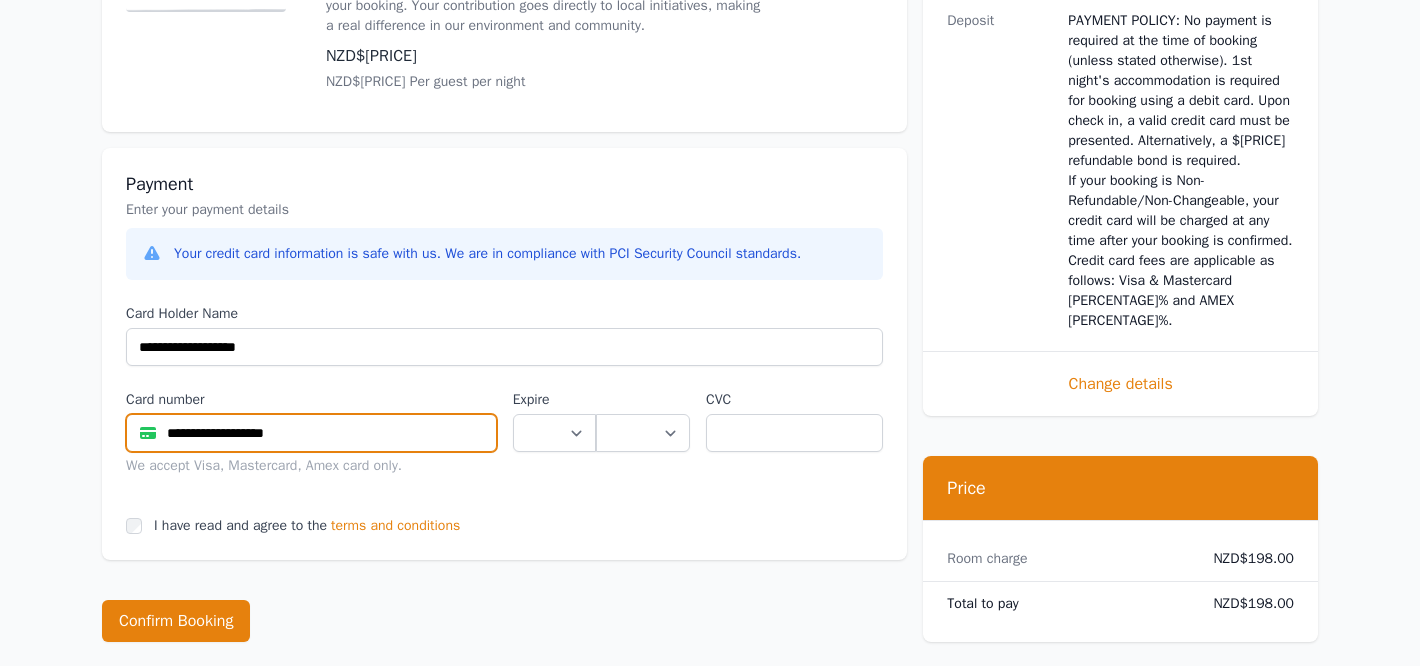 type on "**********" 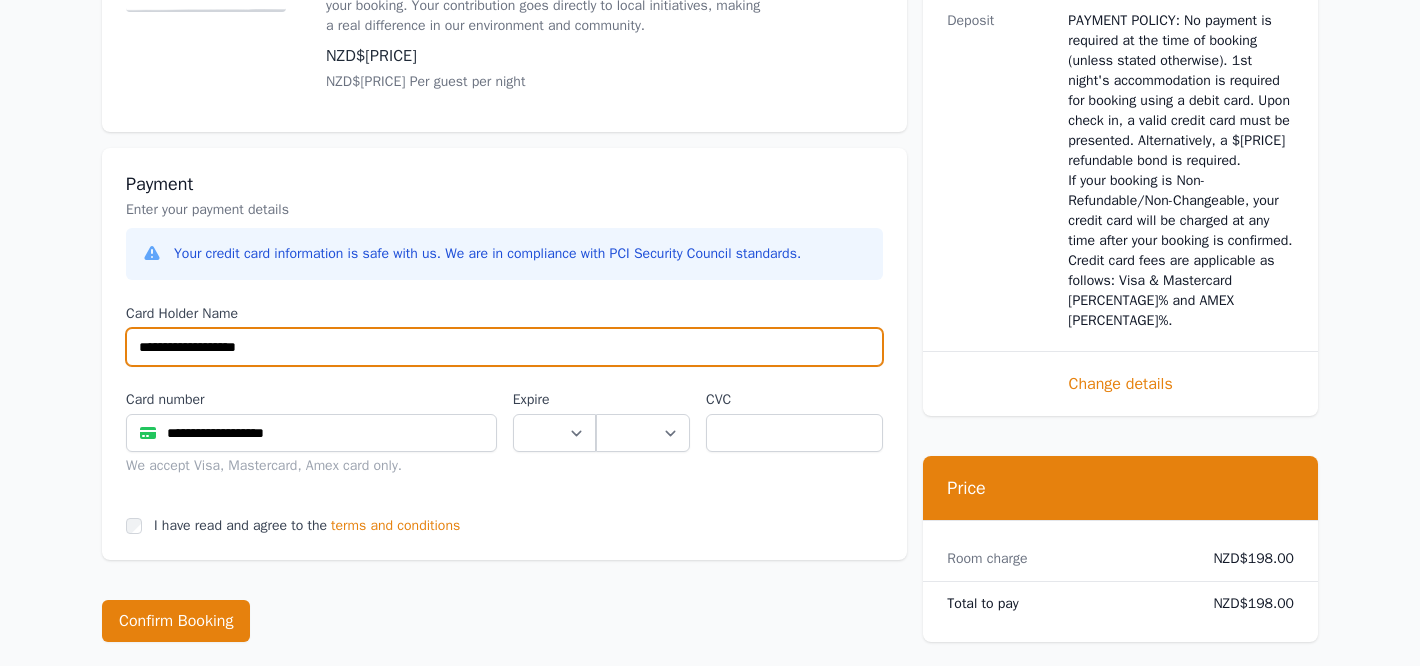 click on "**********" at bounding box center (504, 347) 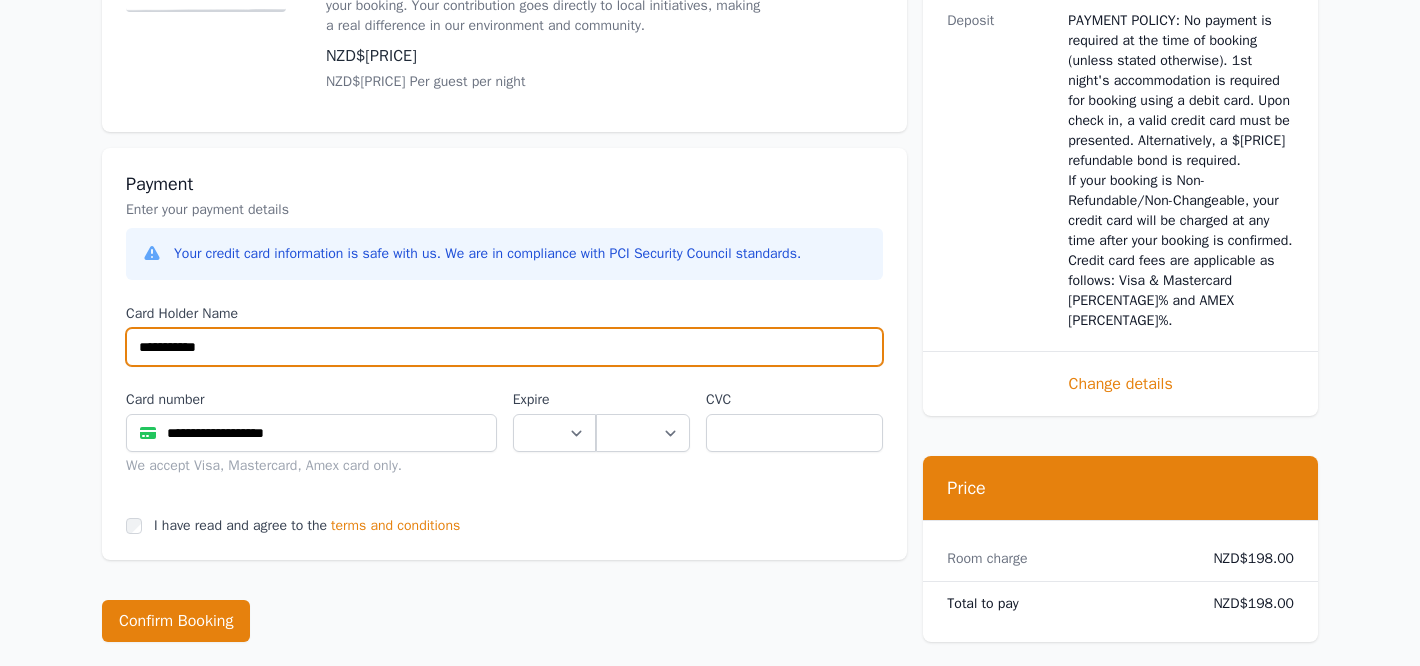 type on "**********" 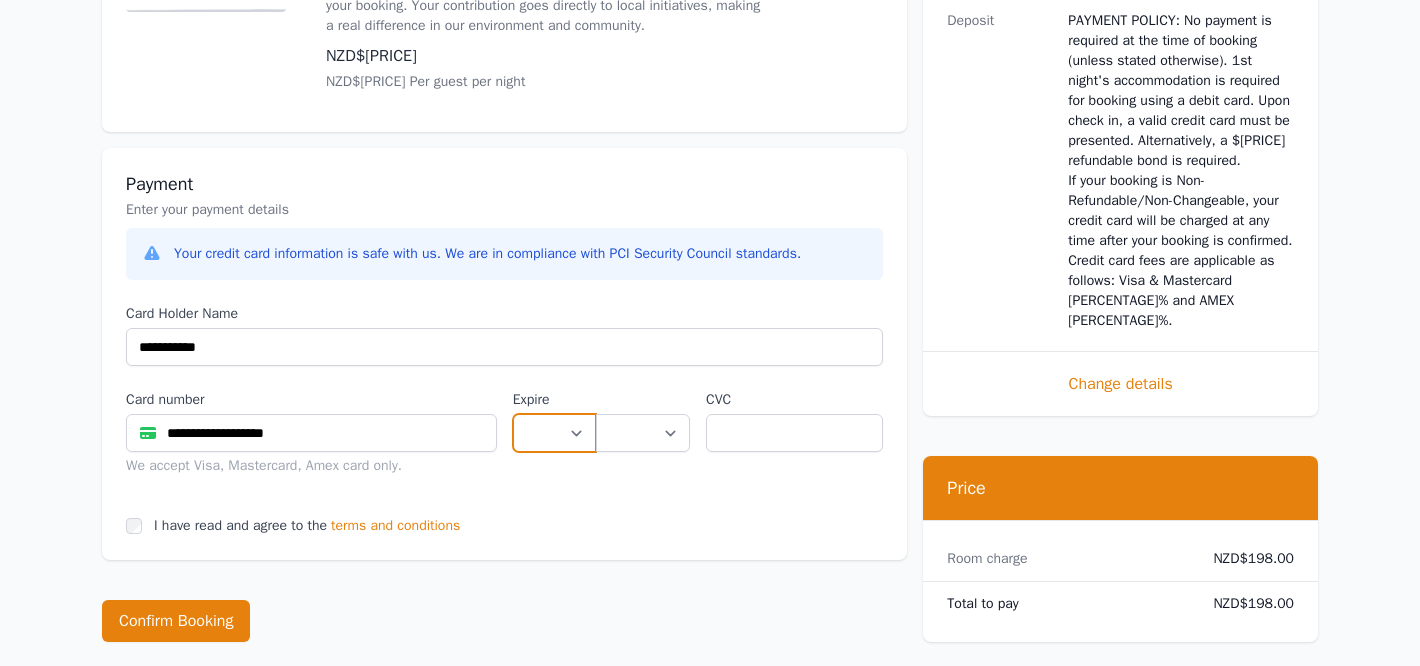 click on "** ** ** ** ** ** ** ** ** ** ** **" at bounding box center [554, 433] 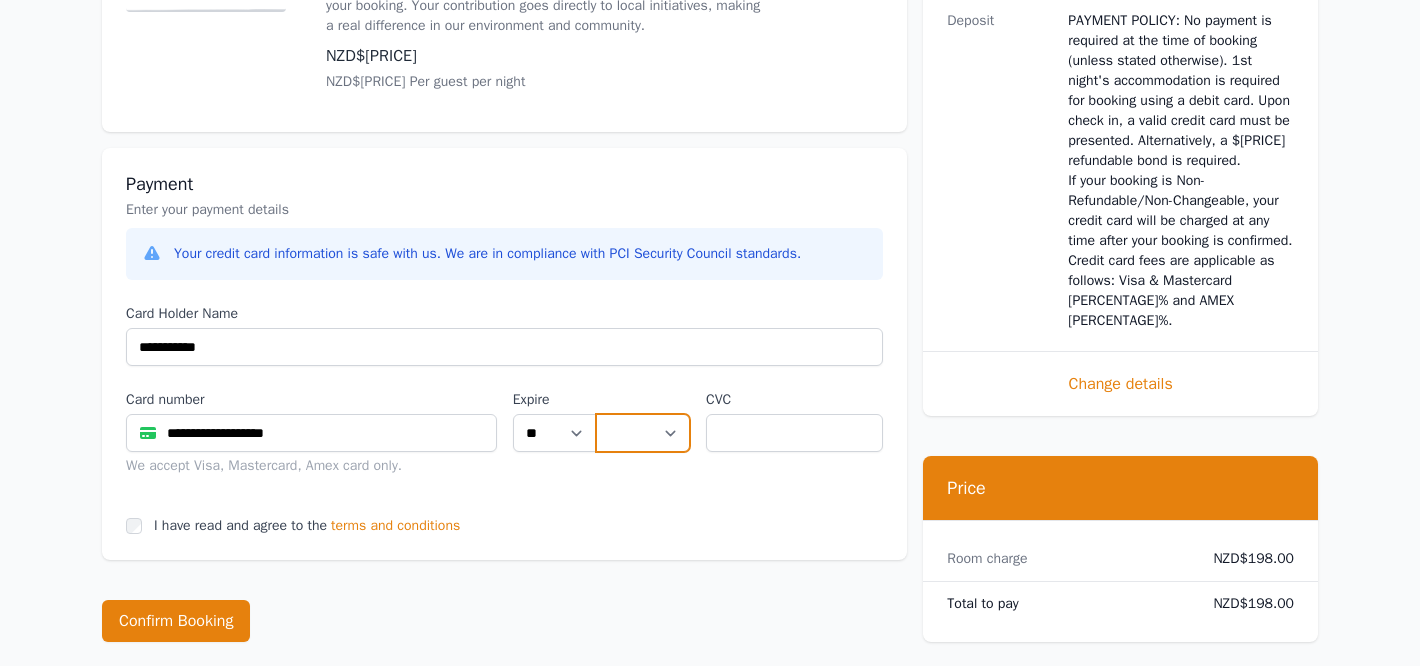 click on "**** **** **** **** **** **** **** **** ****" at bounding box center [643, 433] 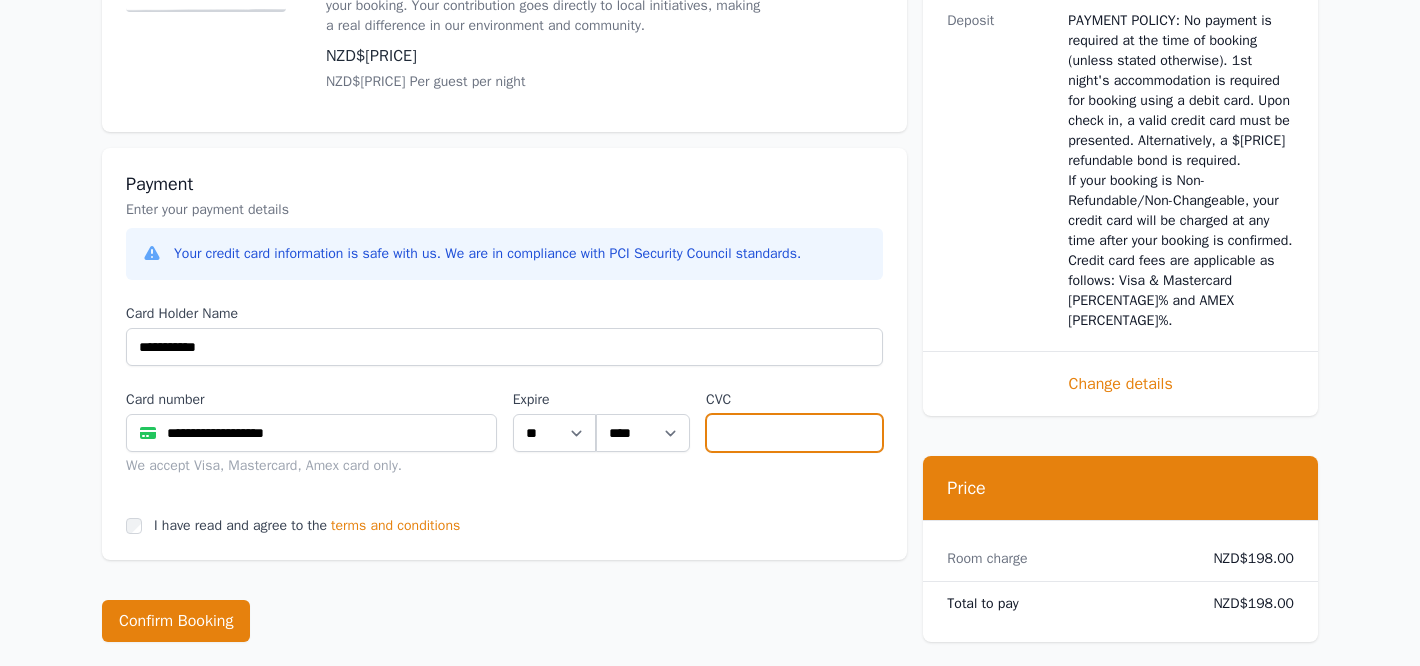 click at bounding box center (794, 433) 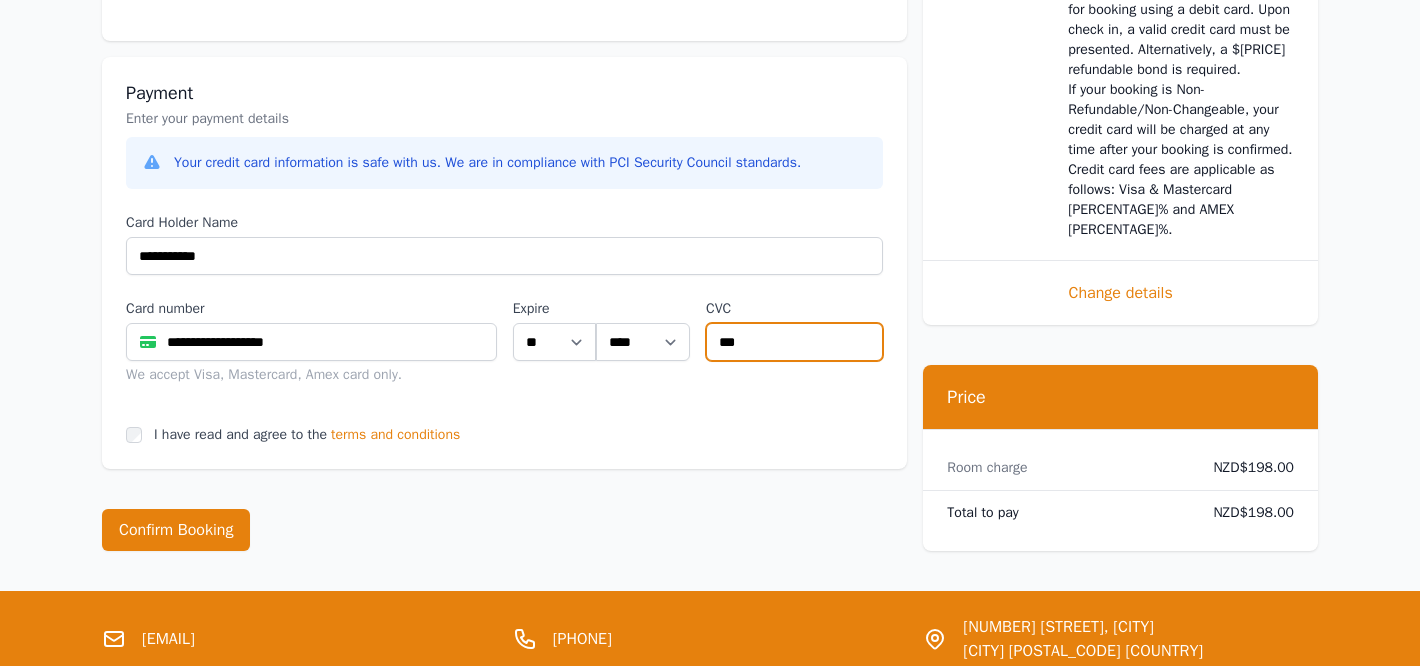 scroll, scrollTop: 1376, scrollLeft: 0, axis: vertical 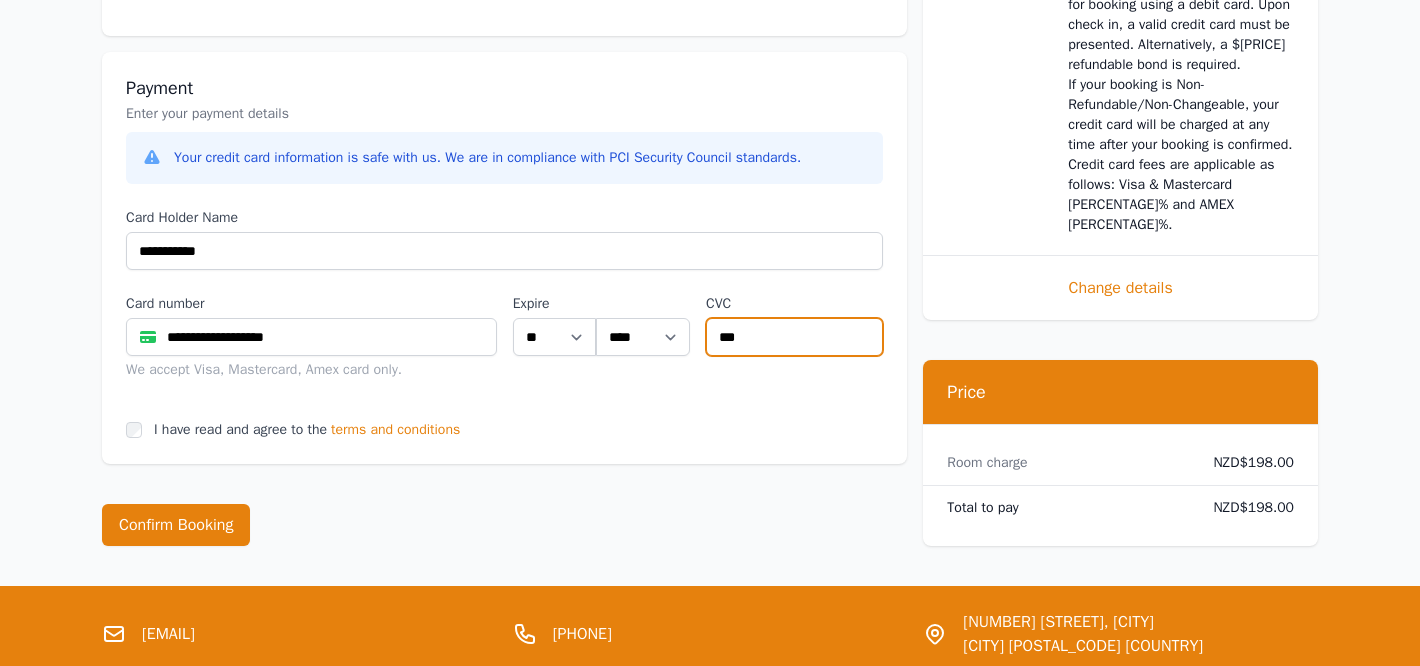 type on "***" 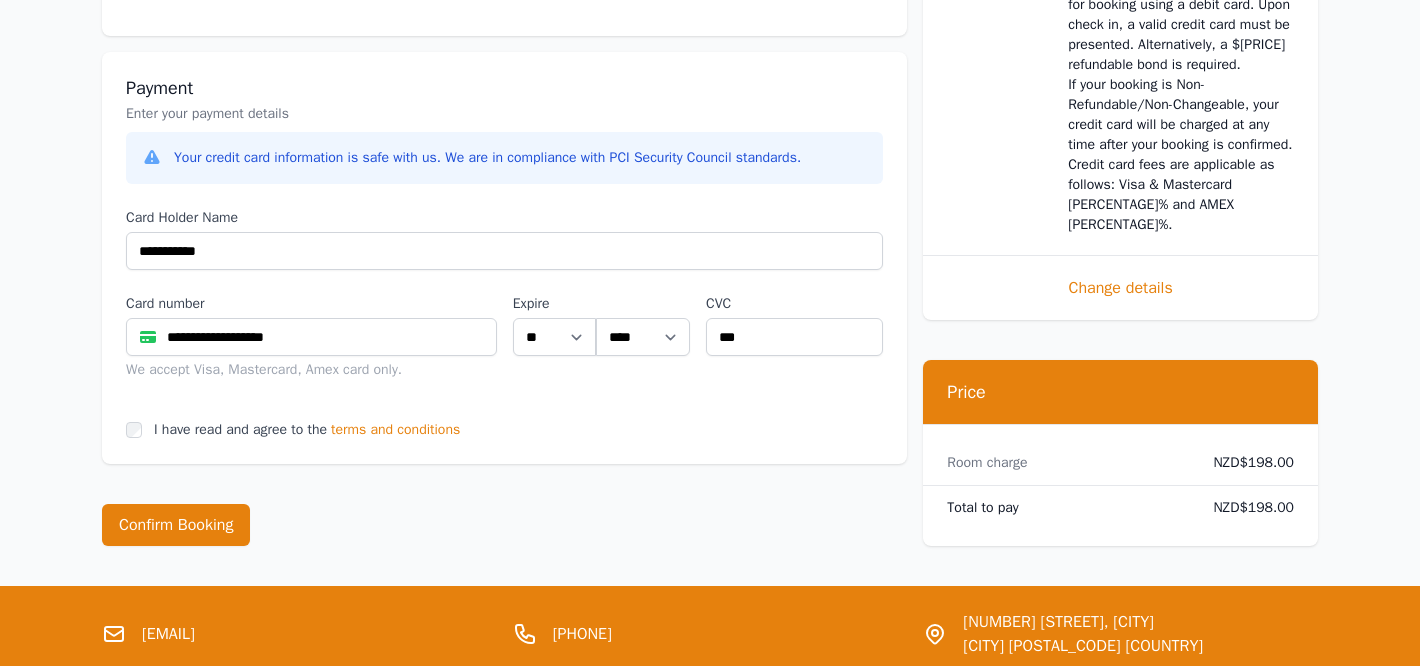click on "terms and conditions" at bounding box center [395, 430] 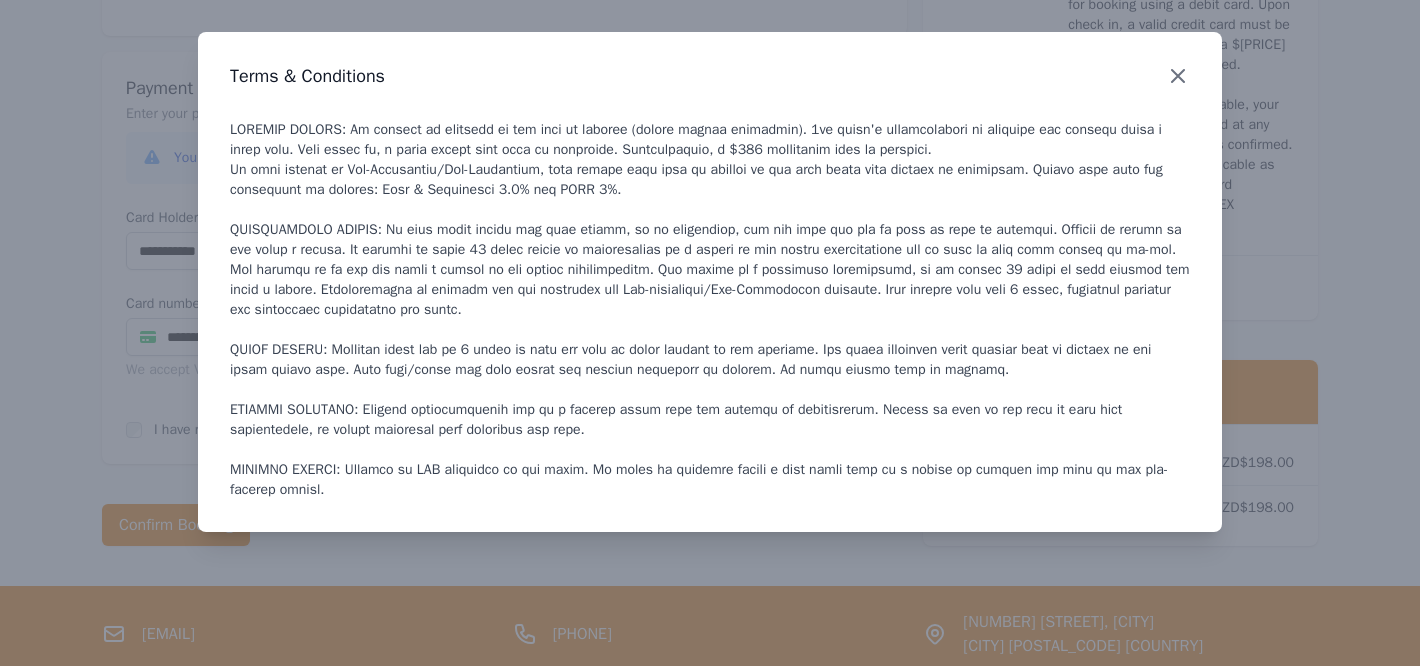 click at bounding box center [1178, 76] 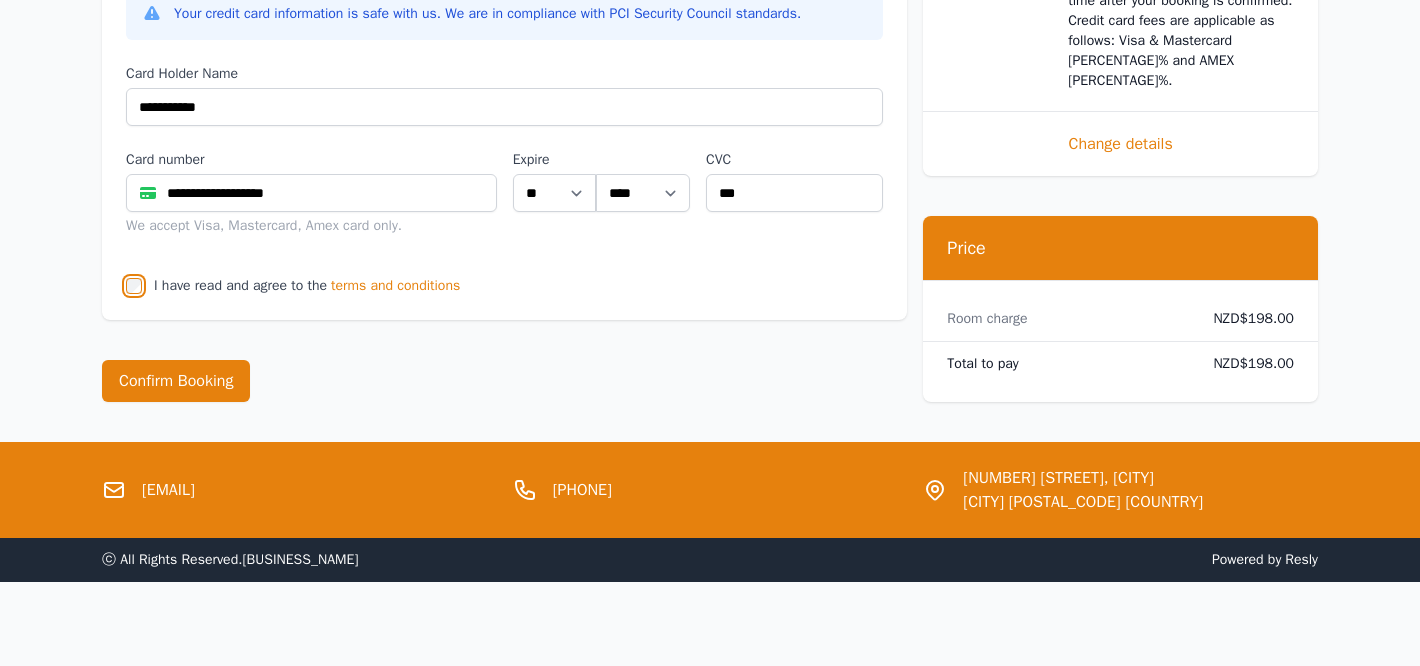 scroll, scrollTop: 1552, scrollLeft: 0, axis: vertical 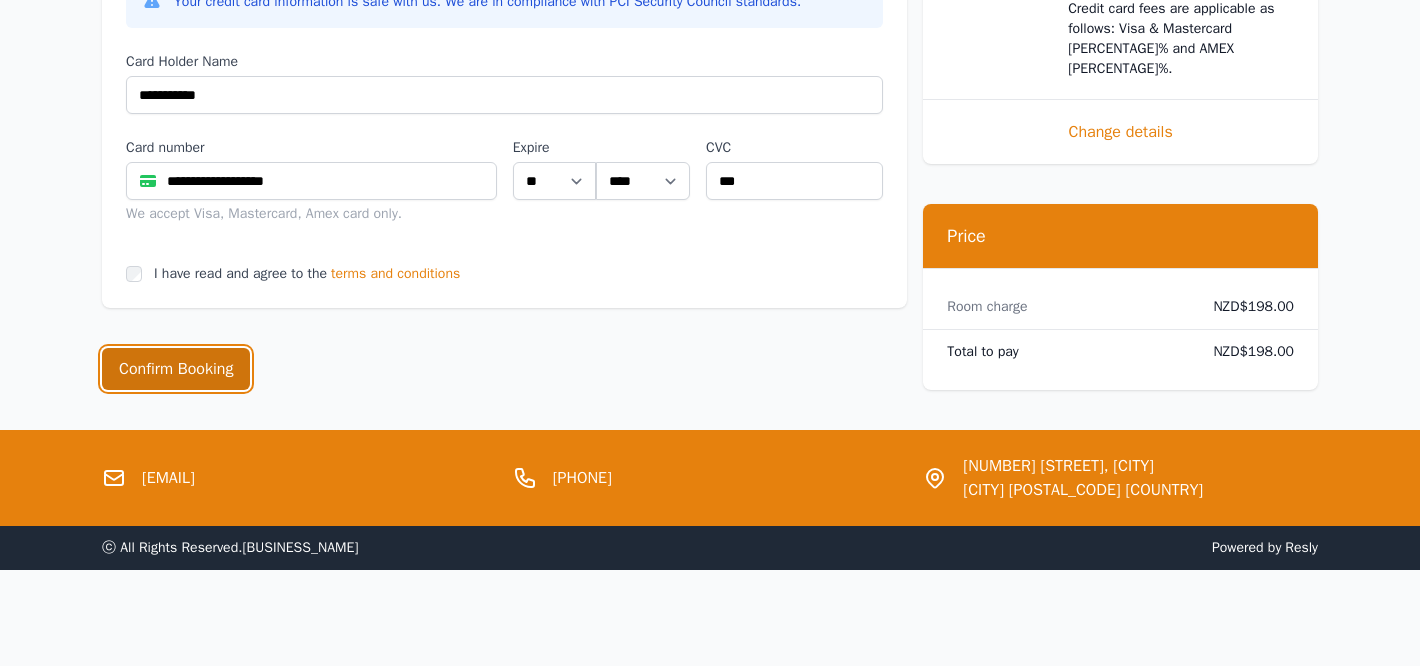 click on "Confirm Booking" at bounding box center [176, 369] 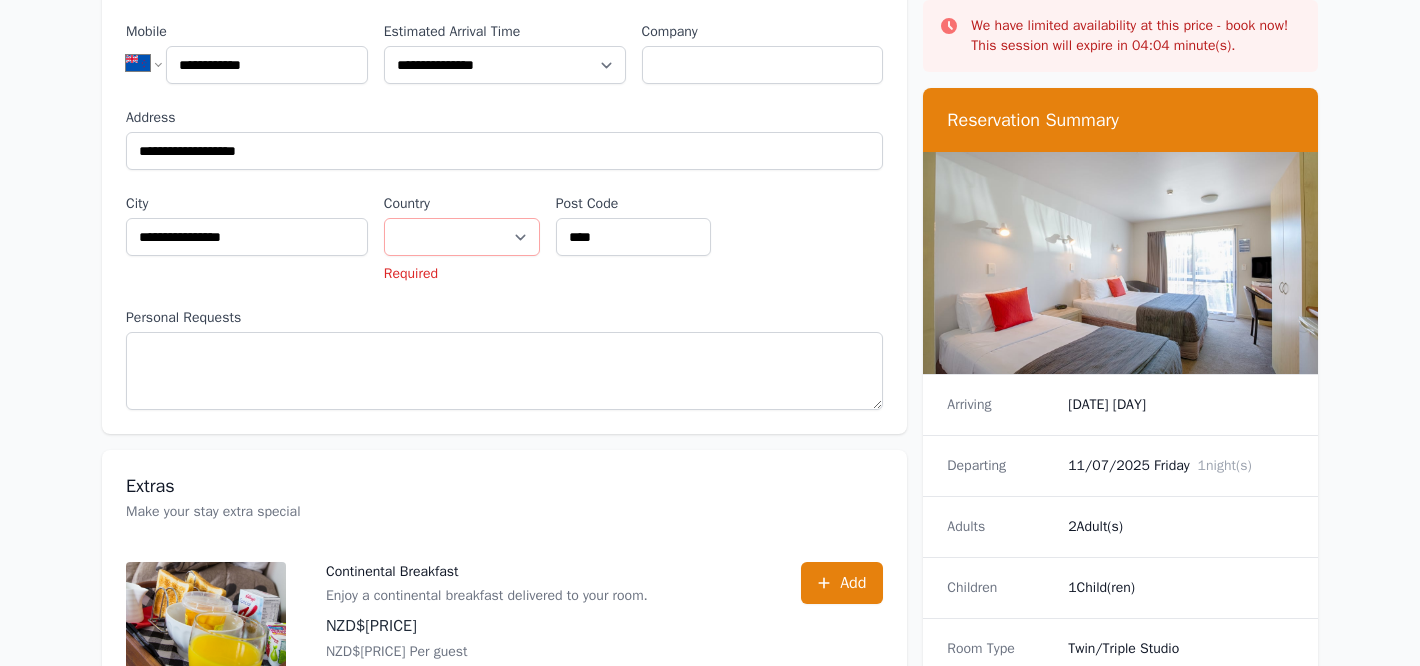 scroll, scrollTop: 331, scrollLeft: 0, axis: vertical 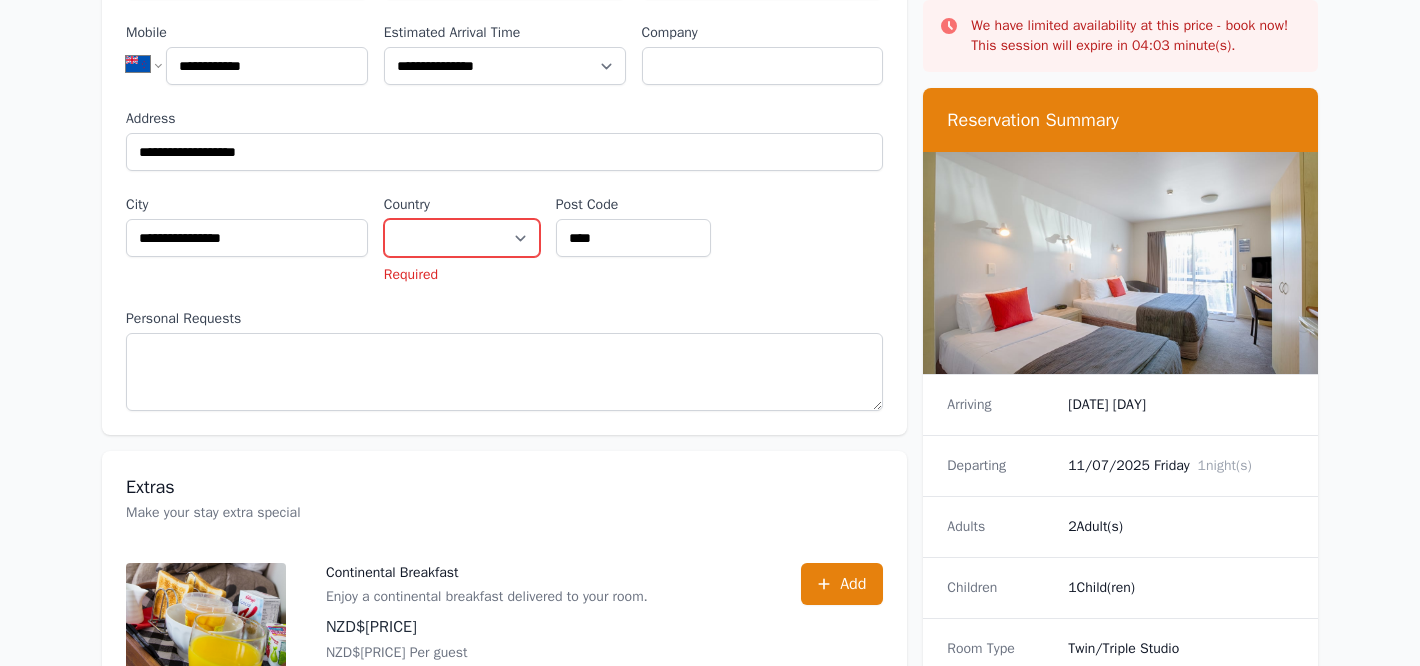 click on "**********" at bounding box center (462, 238) 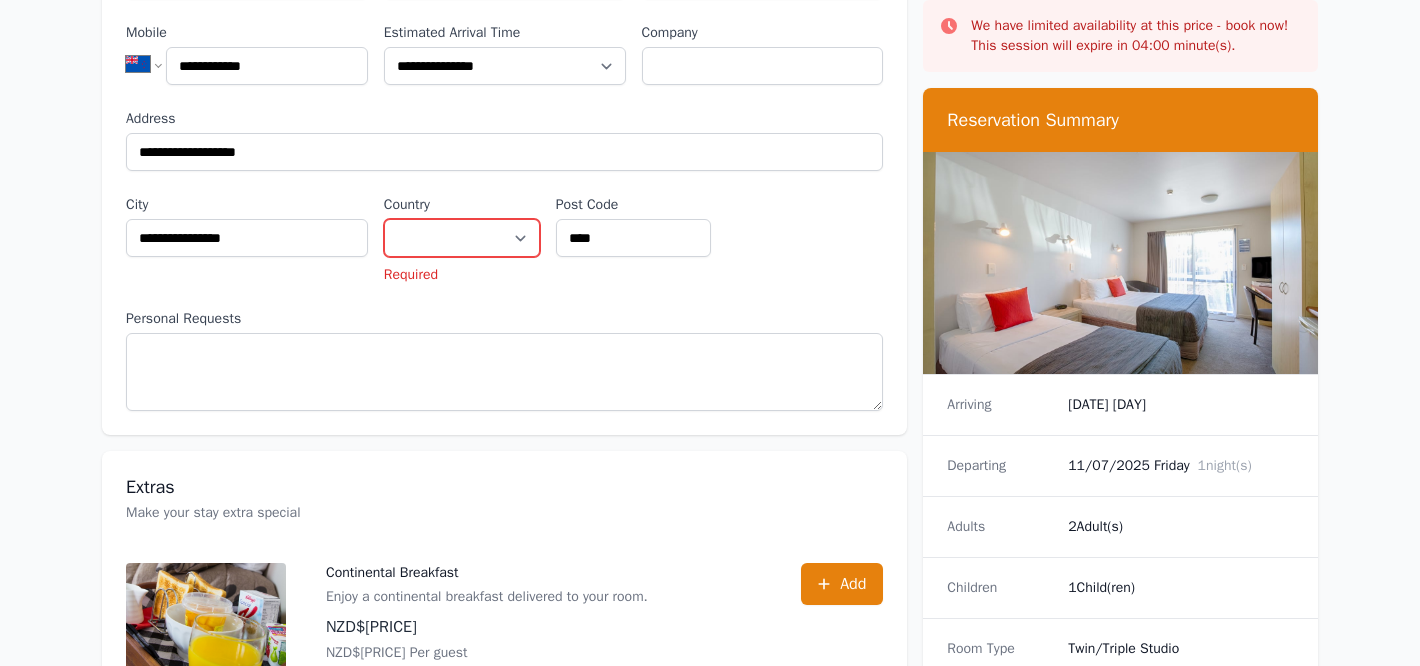 select on "**********" 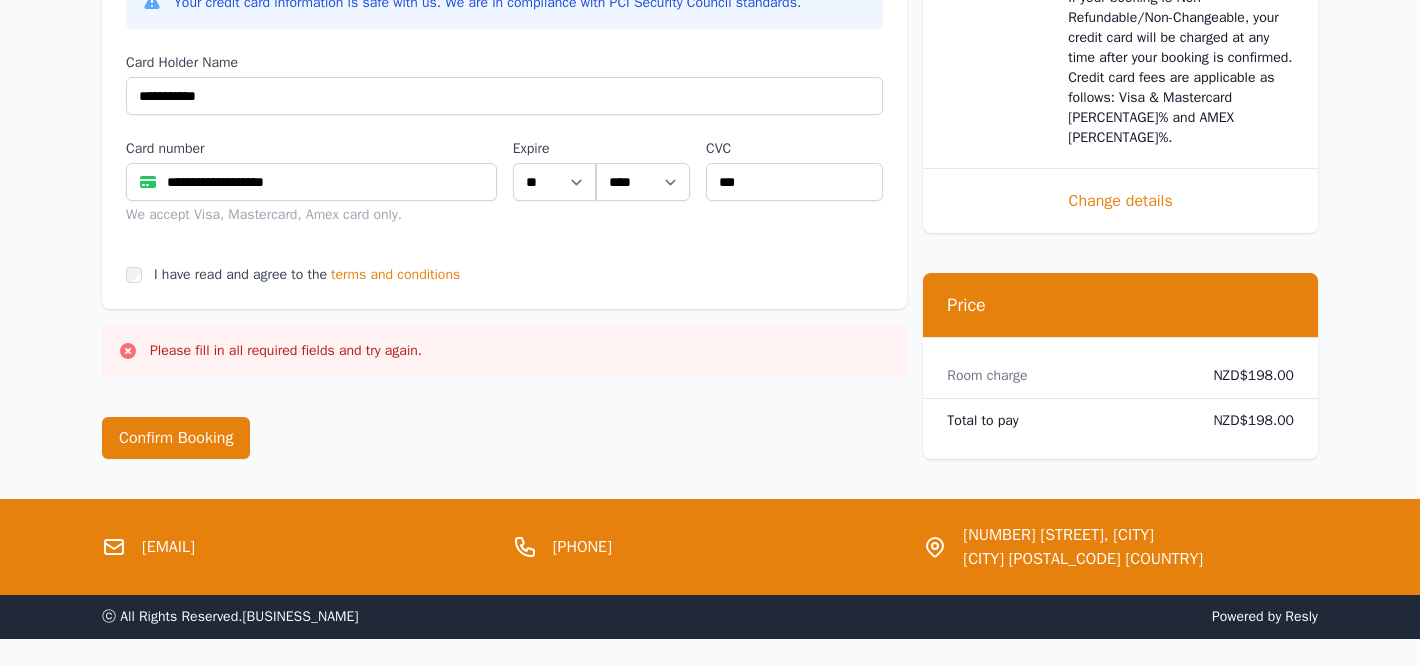 scroll, scrollTop: 1558, scrollLeft: 0, axis: vertical 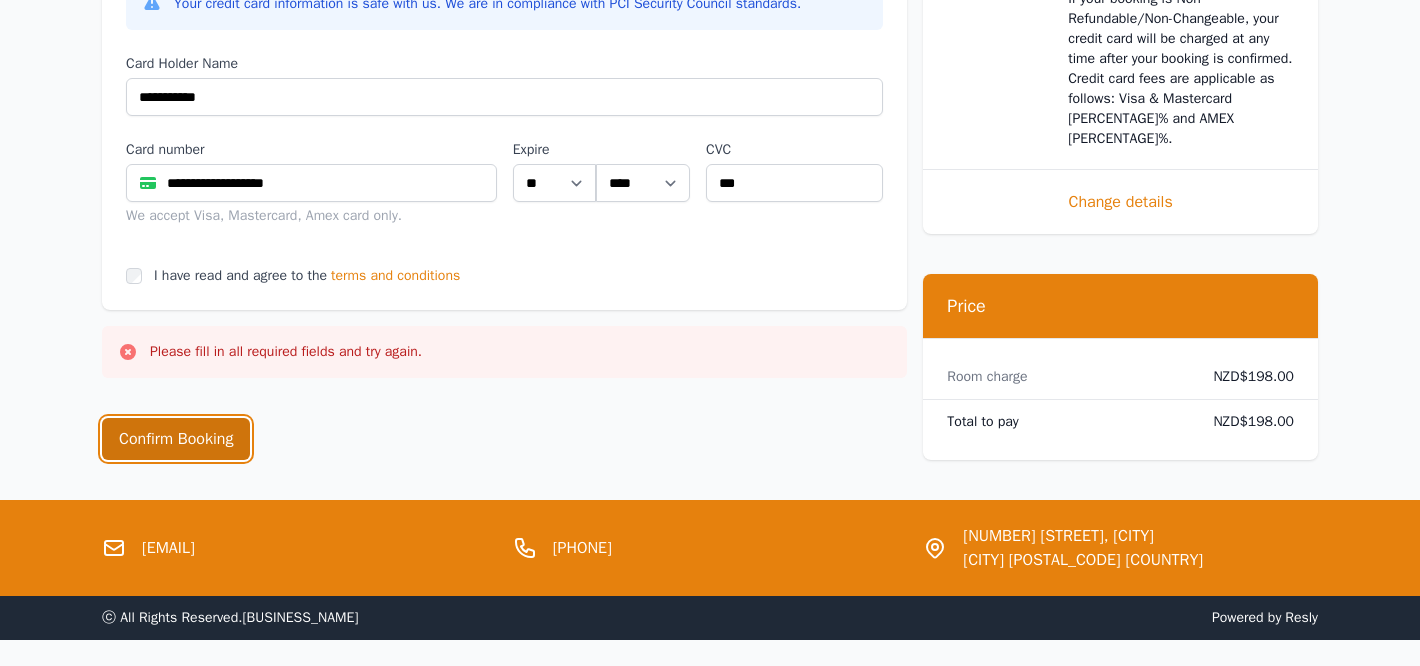 click on "Confirm Booking" at bounding box center [176, 439] 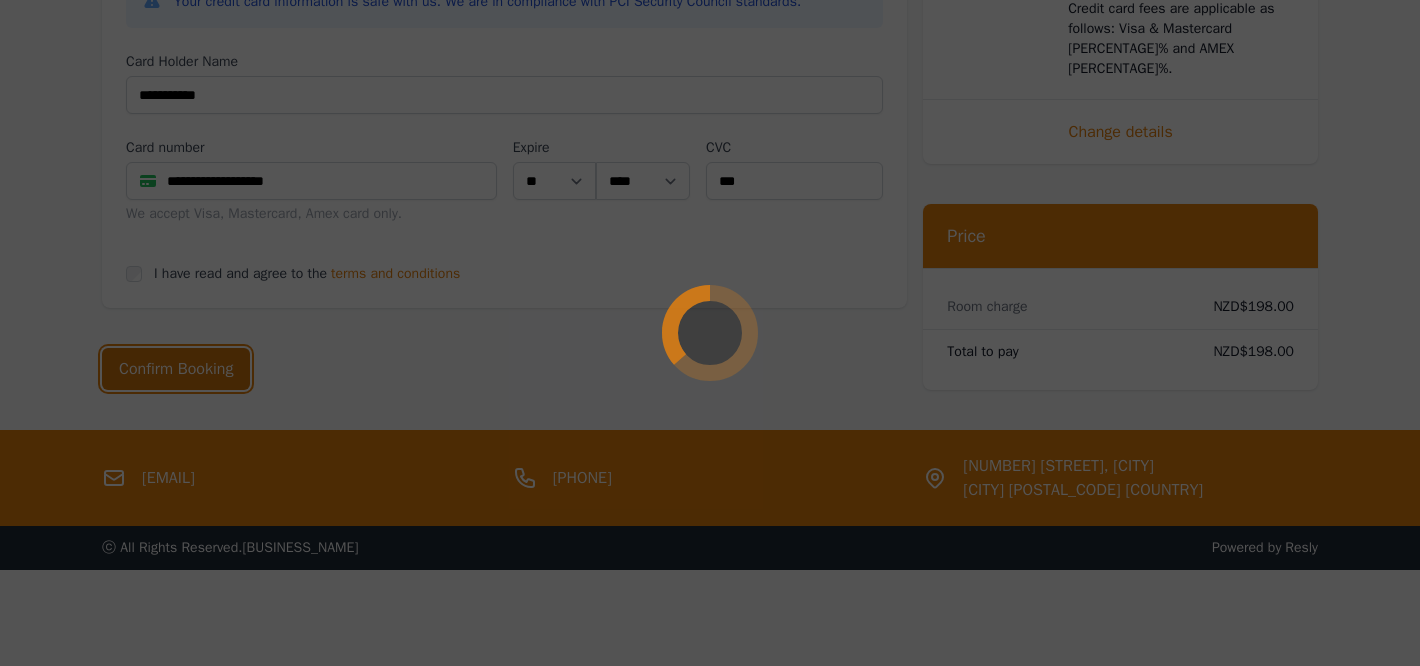 scroll, scrollTop: 1530, scrollLeft: 0, axis: vertical 